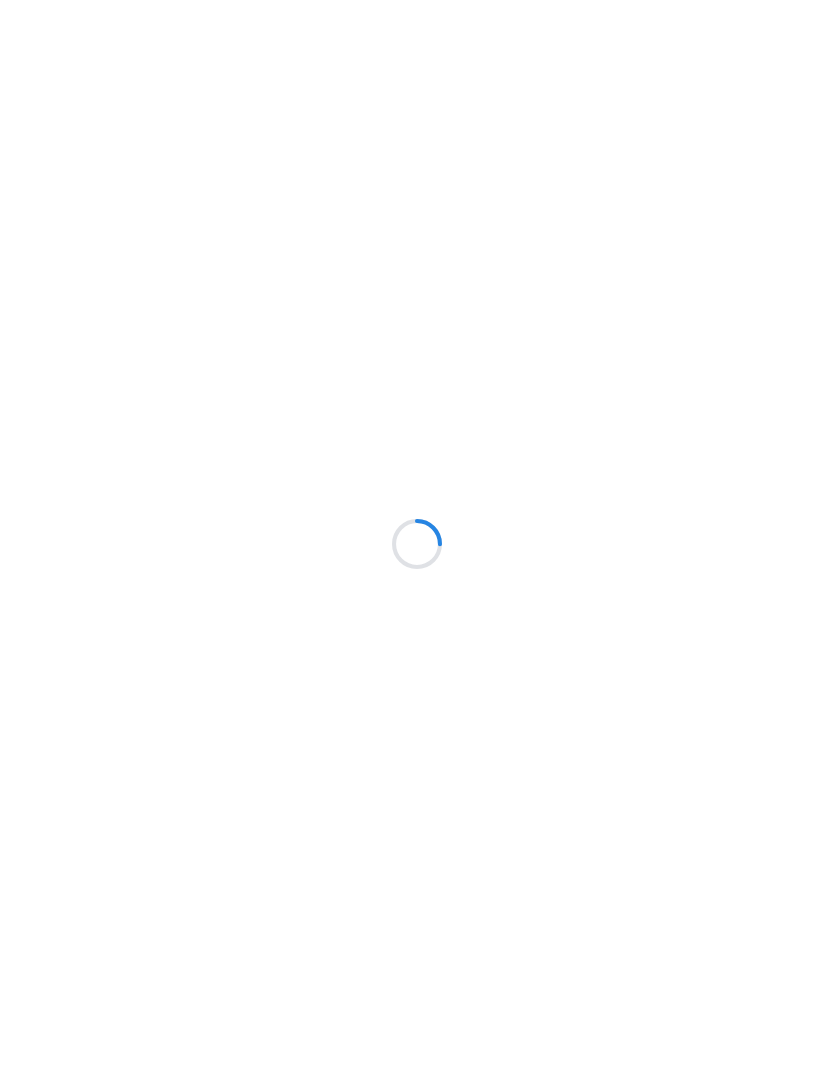 scroll, scrollTop: 0, scrollLeft: 0, axis: both 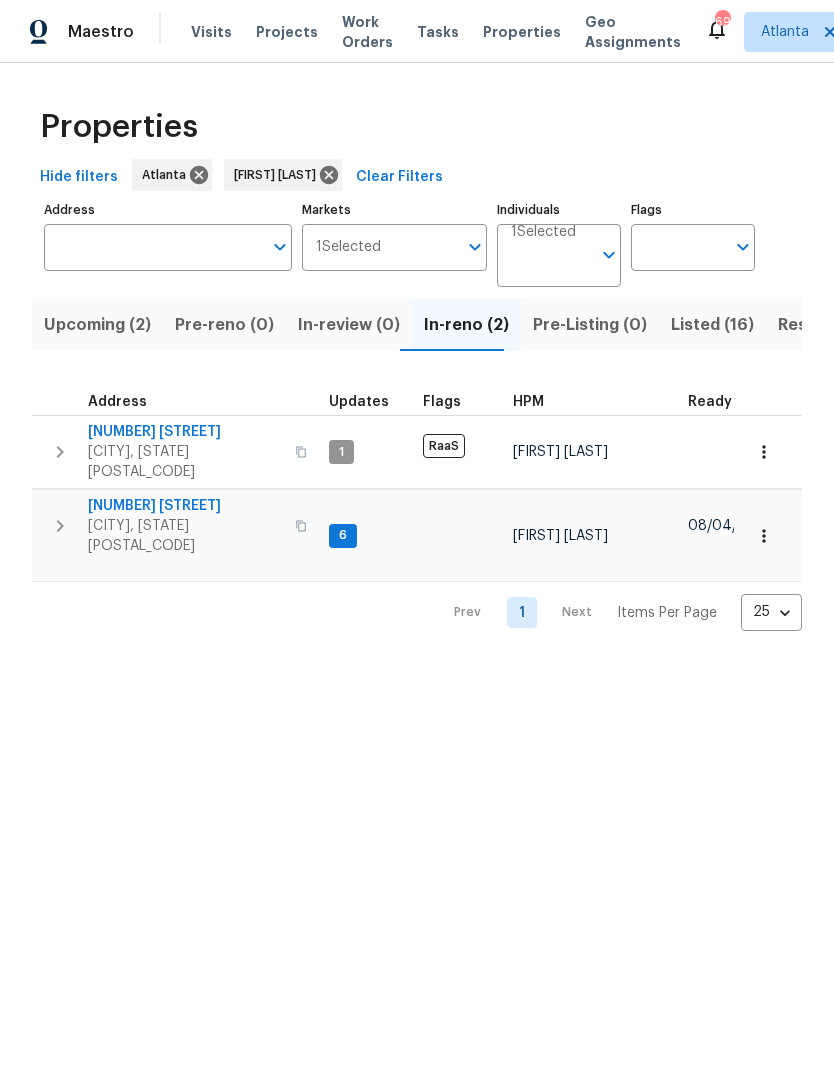 click on "Listed (16)" at bounding box center (712, 325) 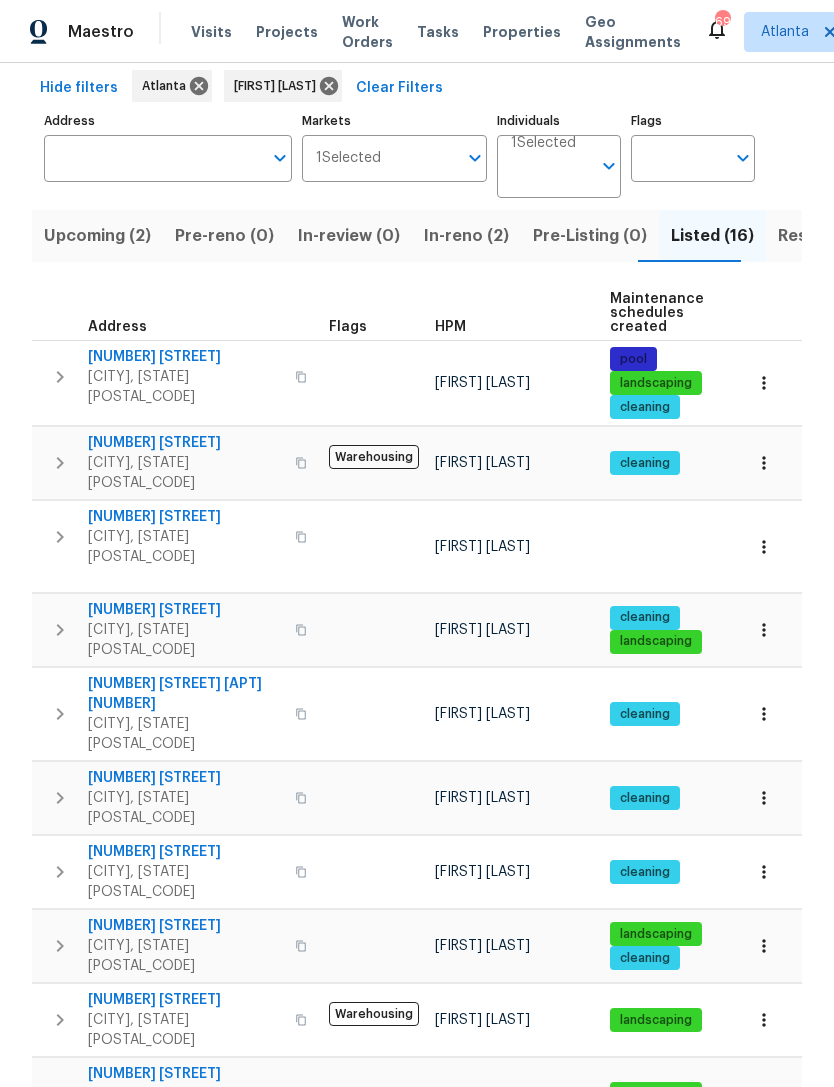 scroll, scrollTop: 103, scrollLeft: 0, axis: vertical 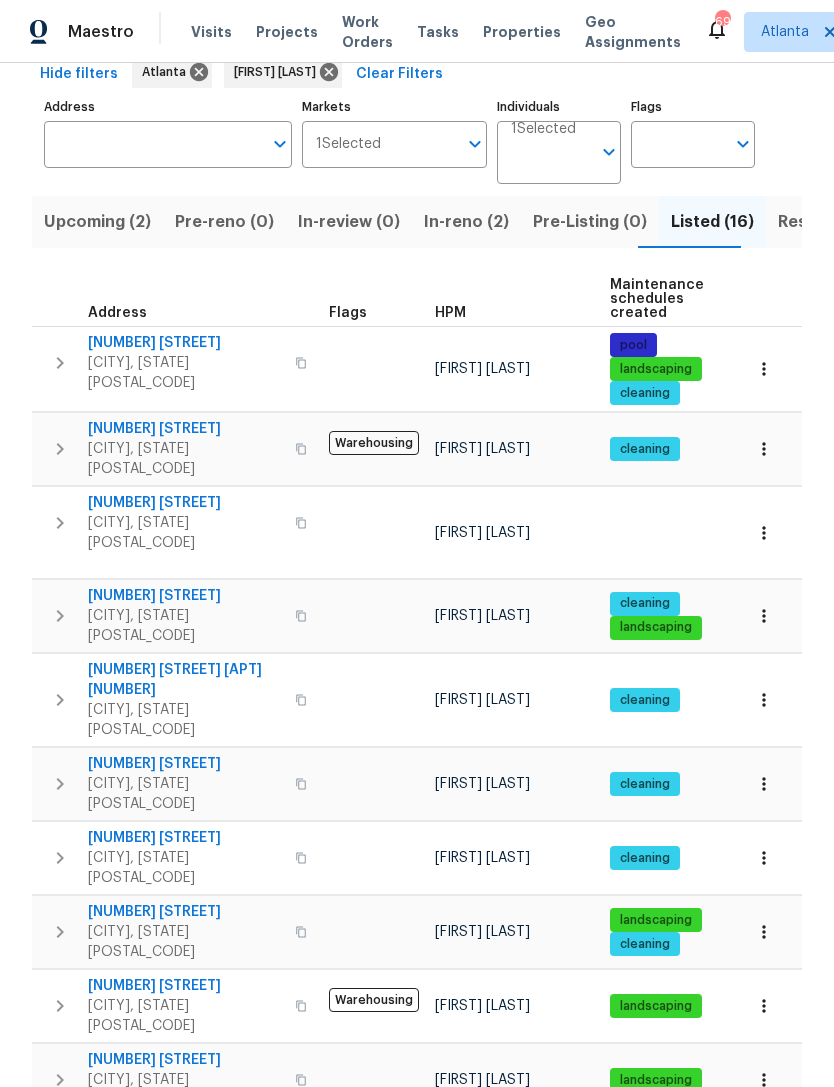 click on "3611 Silver Brooke Ln NW" at bounding box center [185, 838] 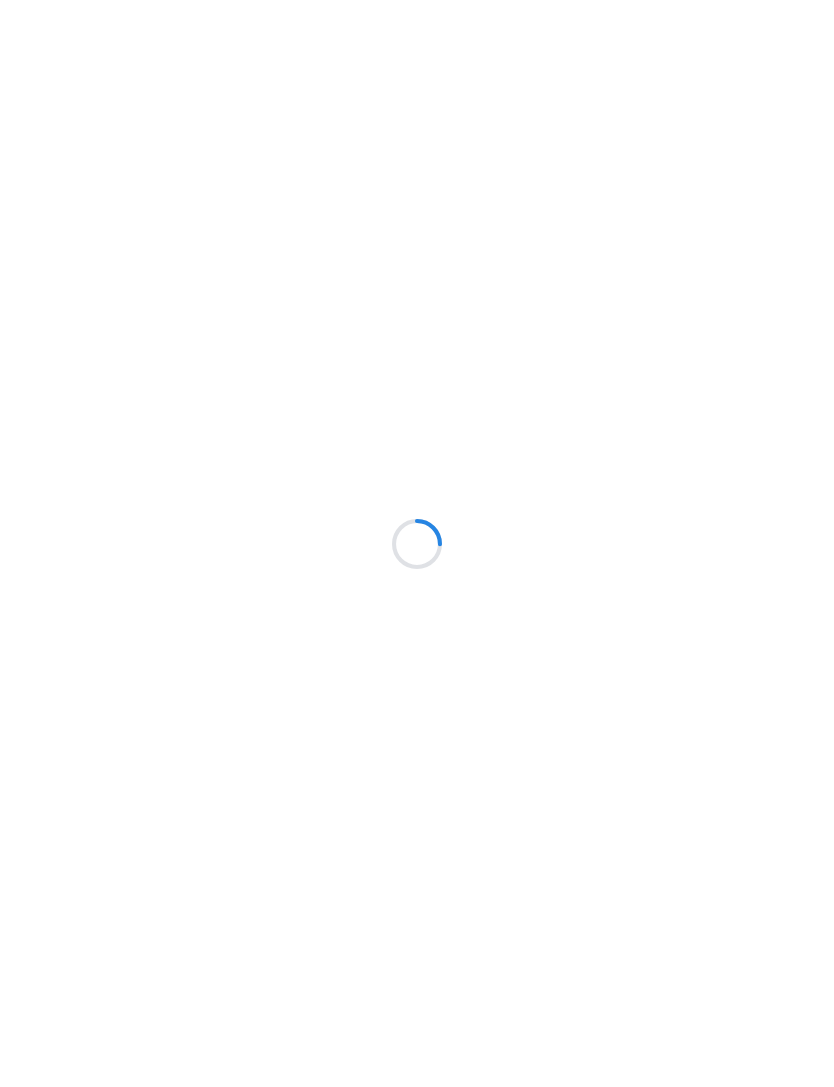 scroll, scrollTop: 0, scrollLeft: 0, axis: both 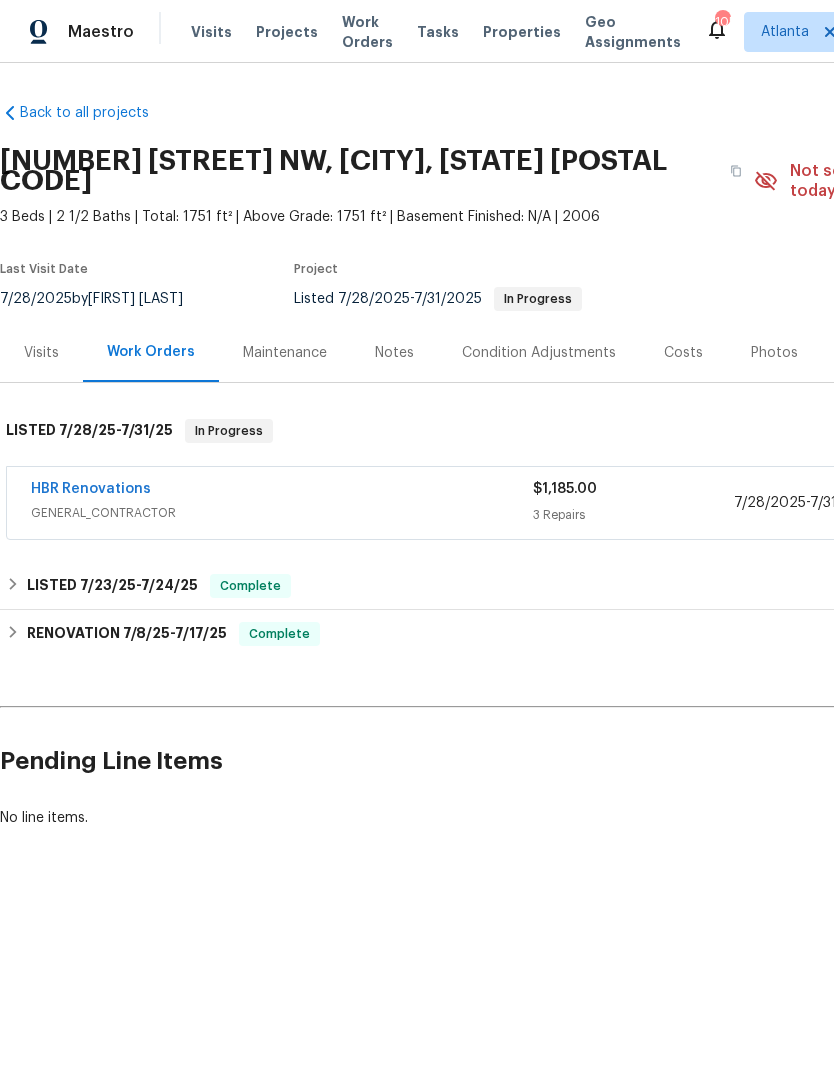 click on "GENERAL_CONTRACTOR" at bounding box center [282, 513] 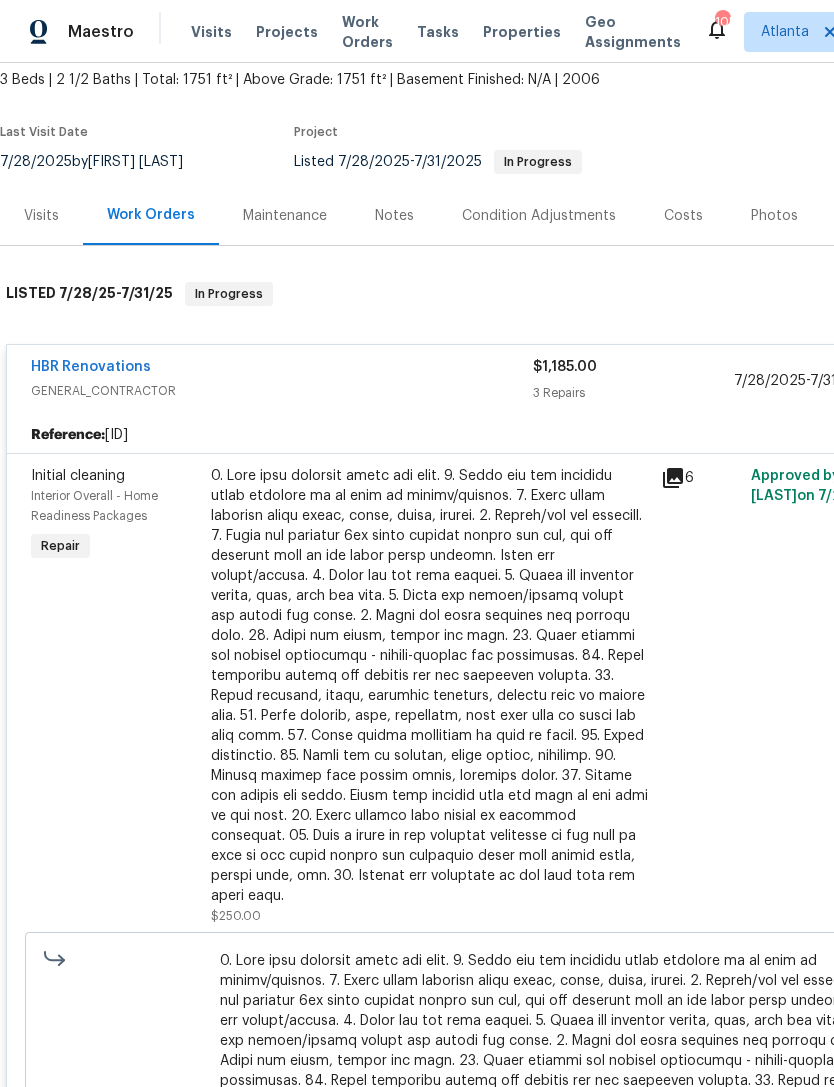 scroll, scrollTop: 134, scrollLeft: 0, axis: vertical 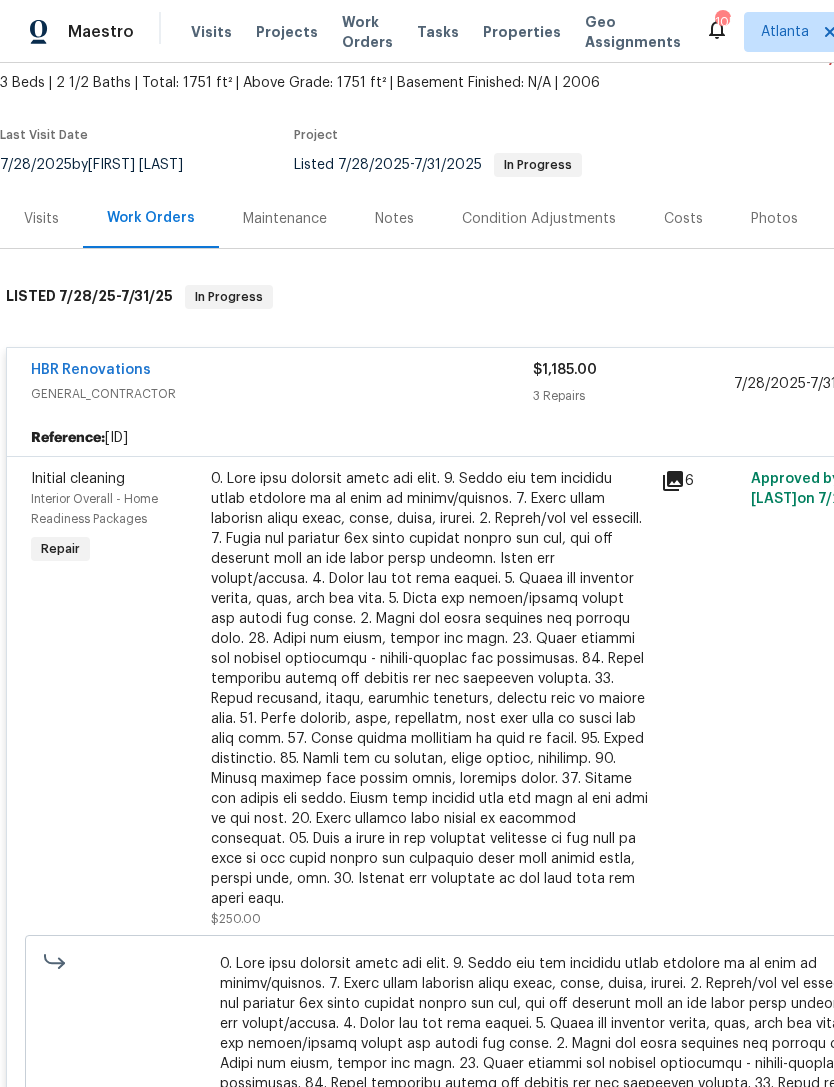 click on "Initial cleaning" at bounding box center [78, 479] 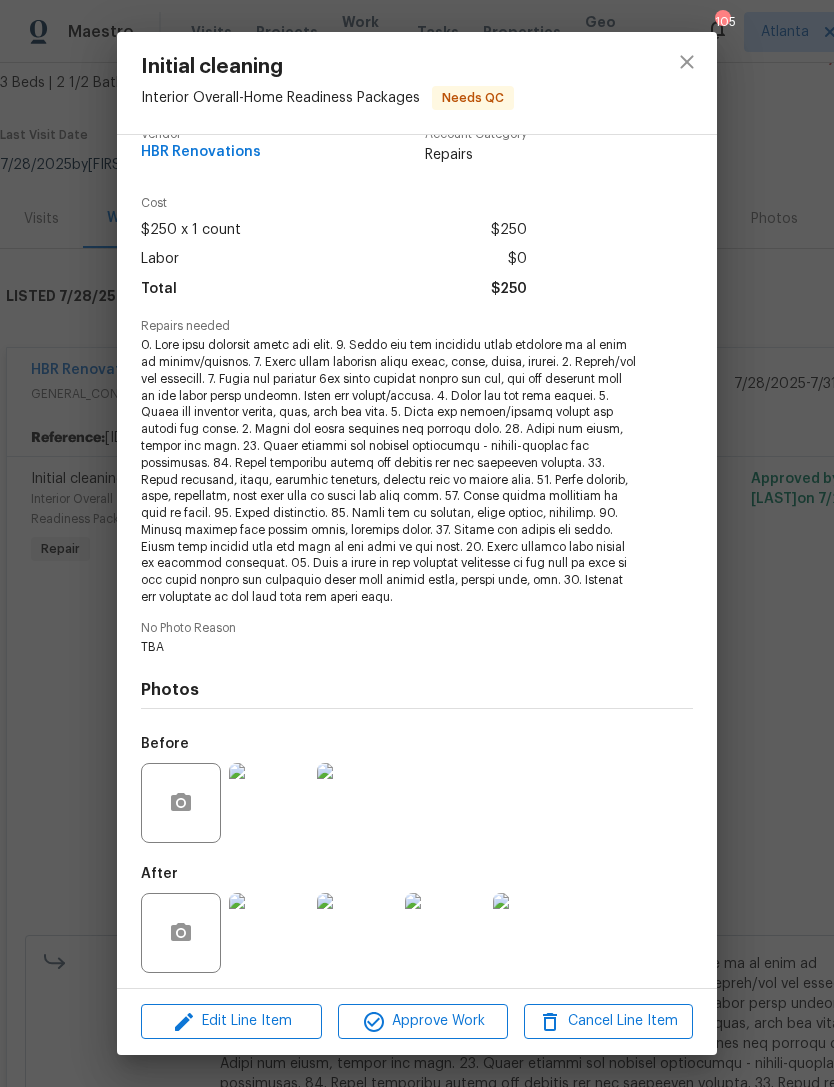 scroll, scrollTop: 30, scrollLeft: 0, axis: vertical 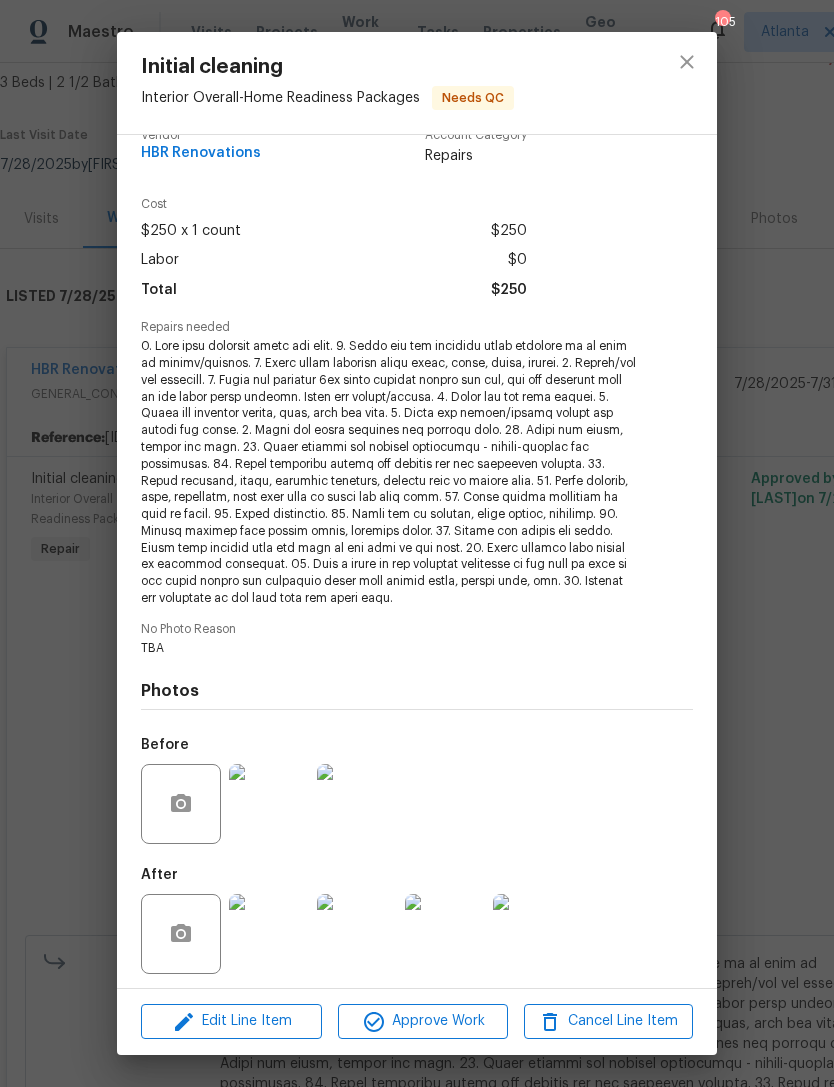 click at bounding box center [269, 934] 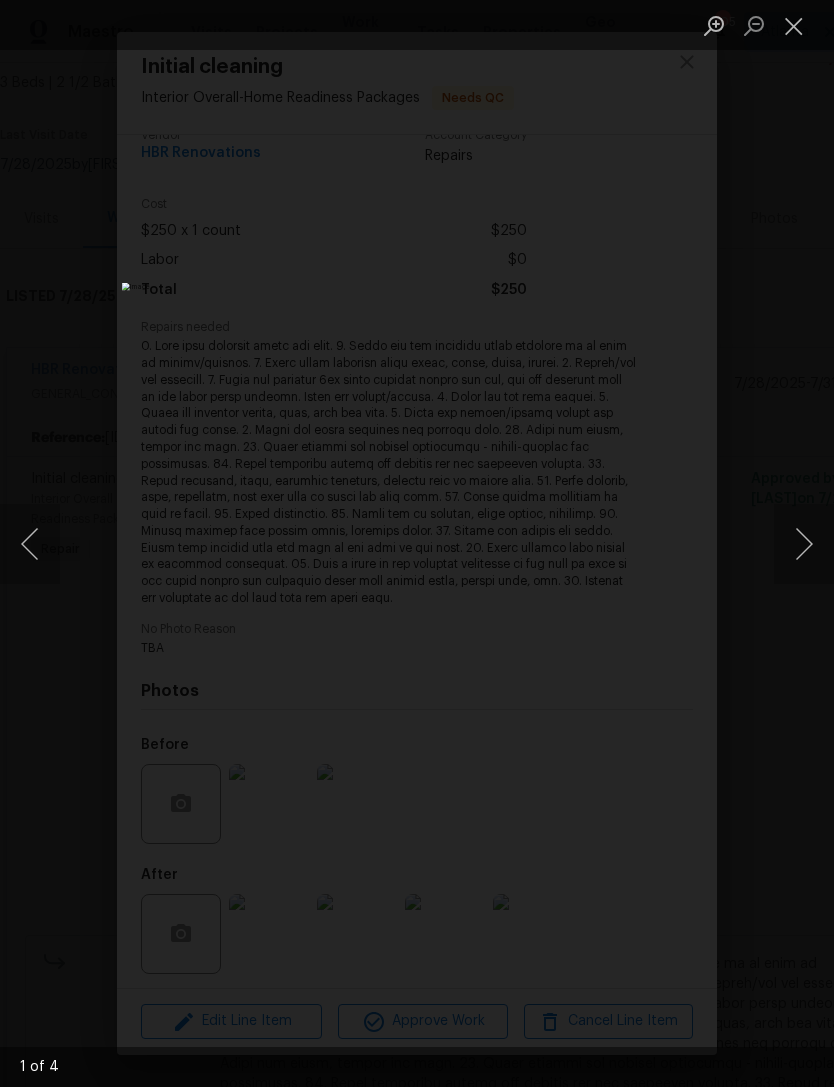 click at bounding box center (804, 544) 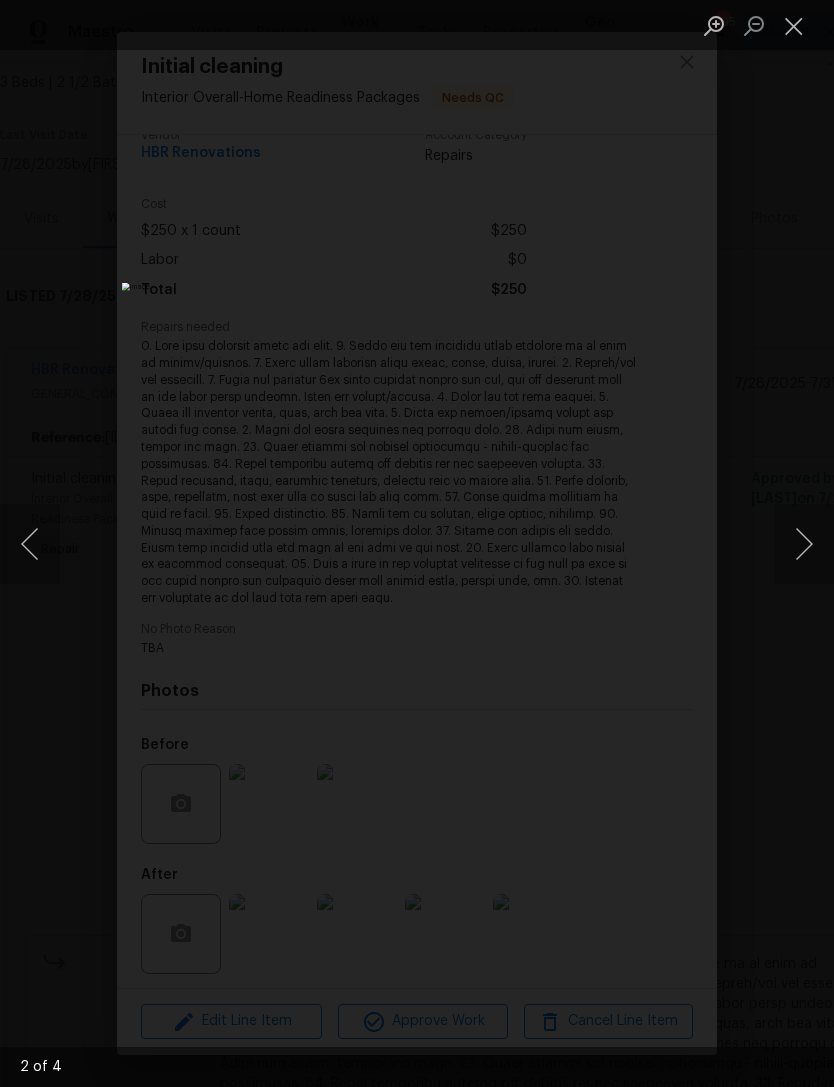 click at bounding box center (804, 544) 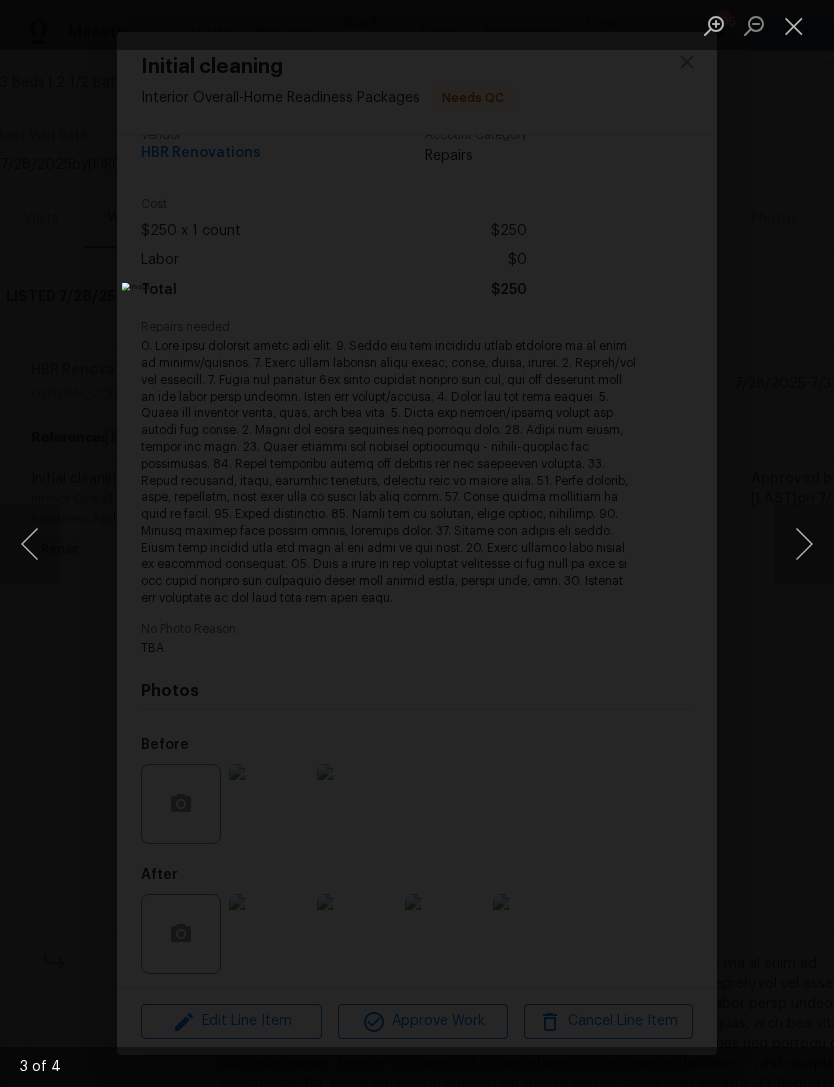 click at bounding box center (794, 25) 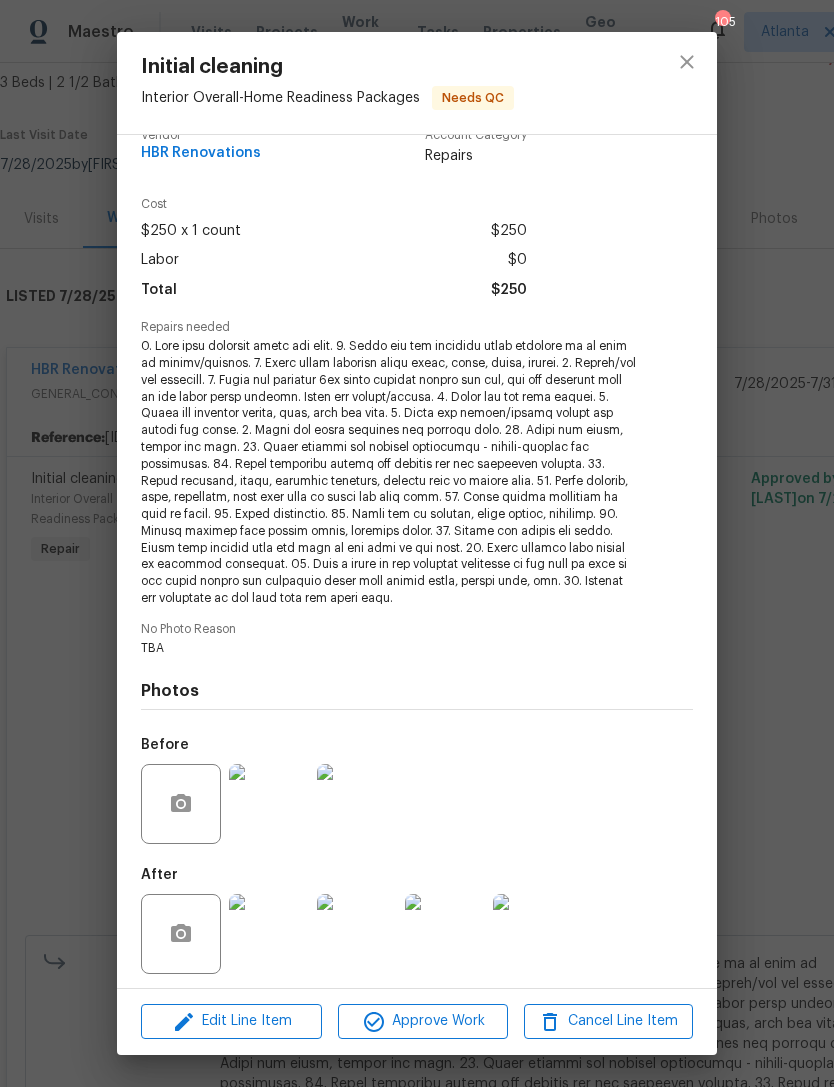 click on "Initial cleaning Interior Overall  -  Home Readiness Packages Needs QC Vendor HBR Renovations Account Category Repairs Cost $250 x 1 count $250 Labor $0 Total $250 Repairs needed No Photo Reason TBA Photos Before After  Edit Line Item  Approve Work  Cancel Line Item" at bounding box center (417, 543) 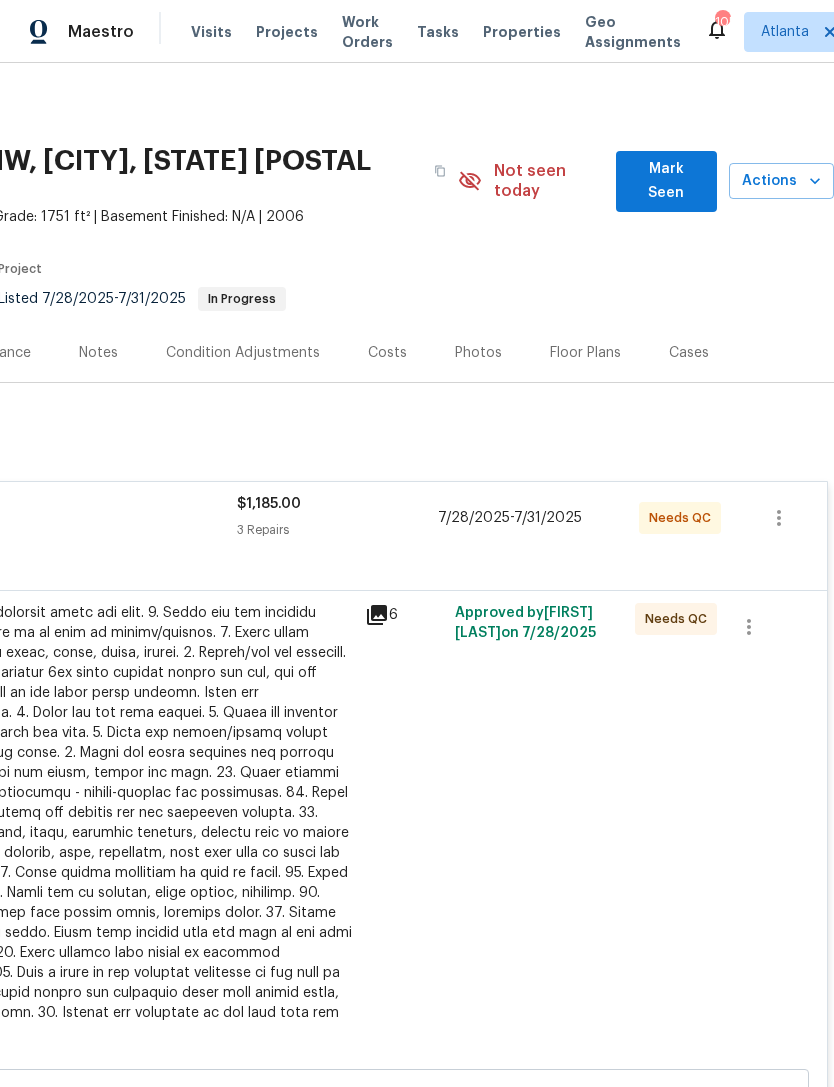 scroll, scrollTop: 0, scrollLeft: 296, axis: horizontal 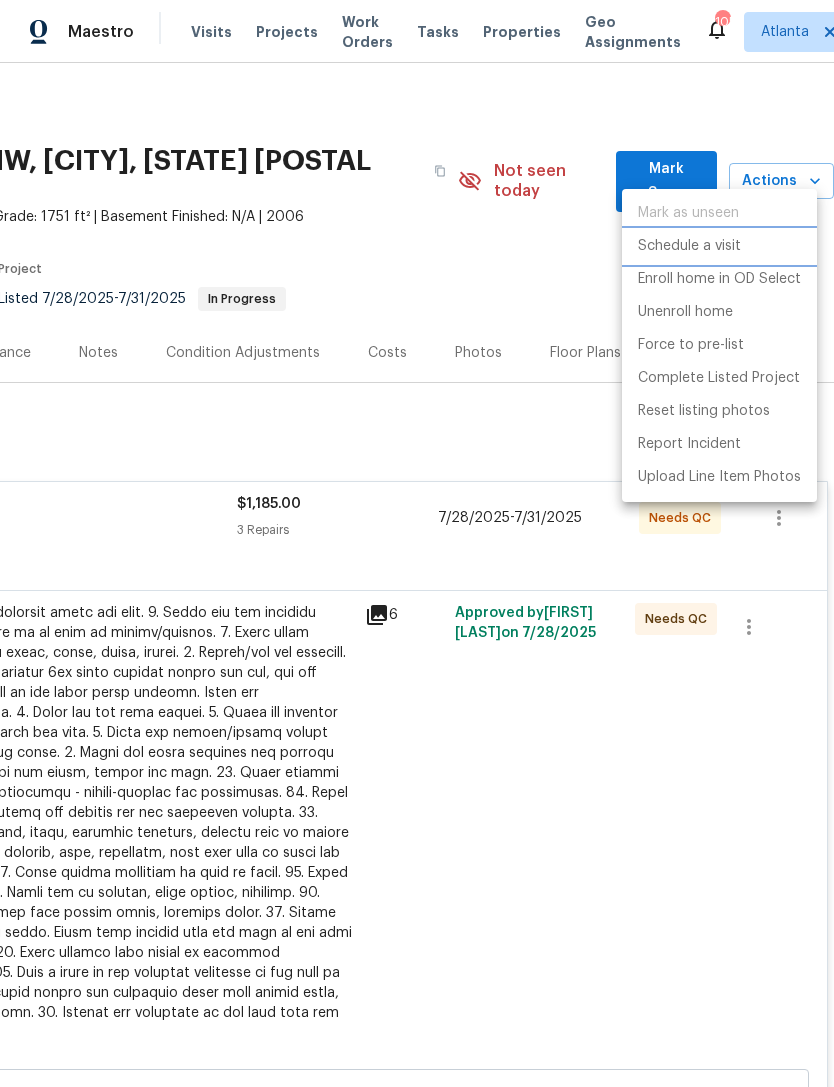 click on "Schedule a visit" at bounding box center (689, 246) 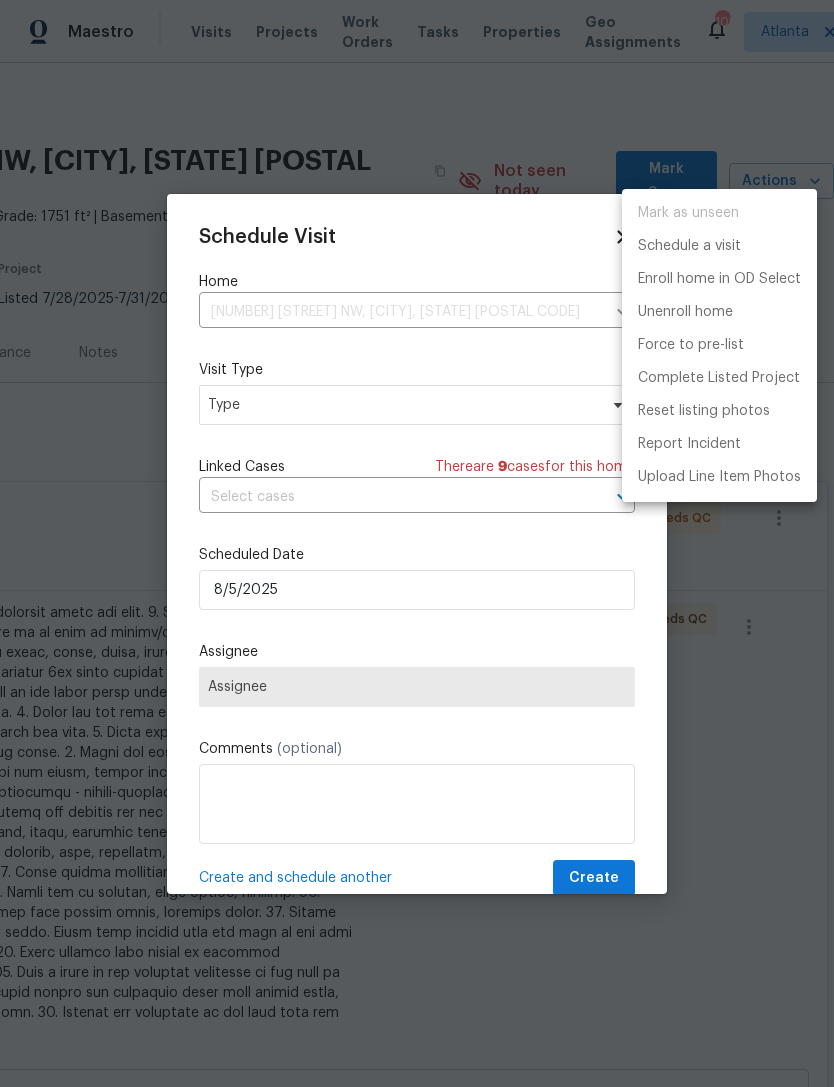 click at bounding box center (417, 543) 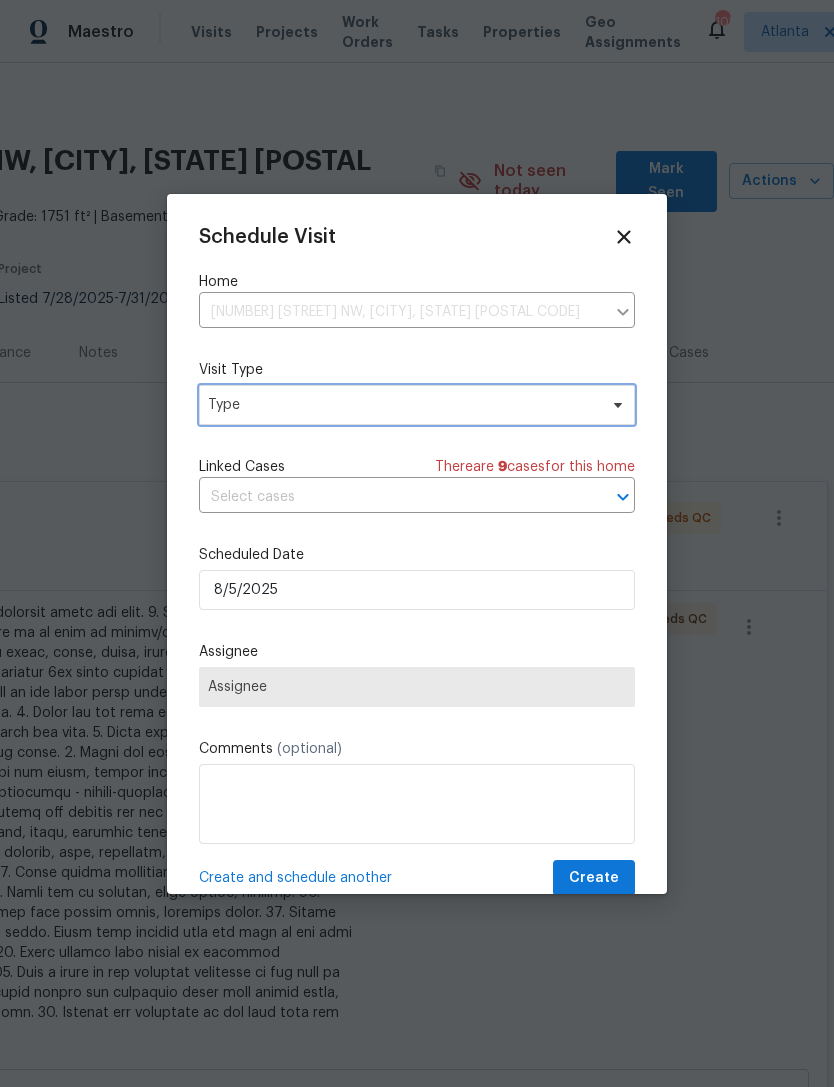 click on "Type" at bounding box center [402, 405] 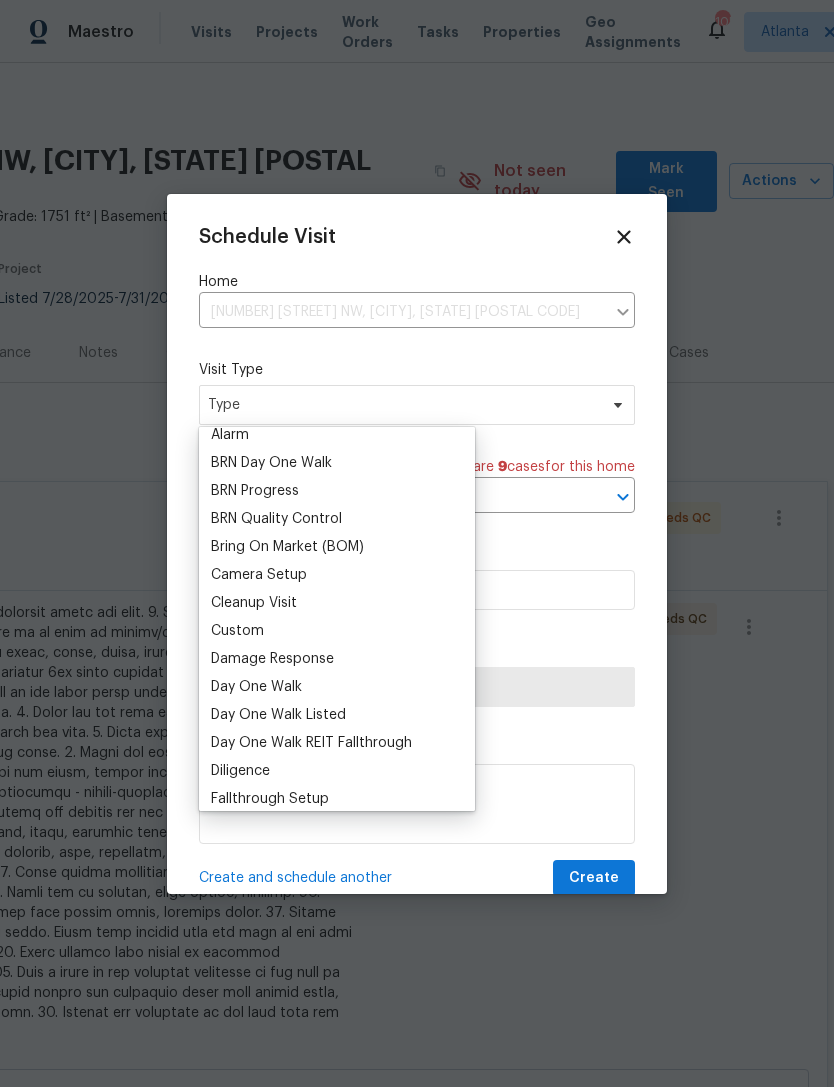 scroll, scrollTop: 126, scrollLeft: 0, axis: vertical 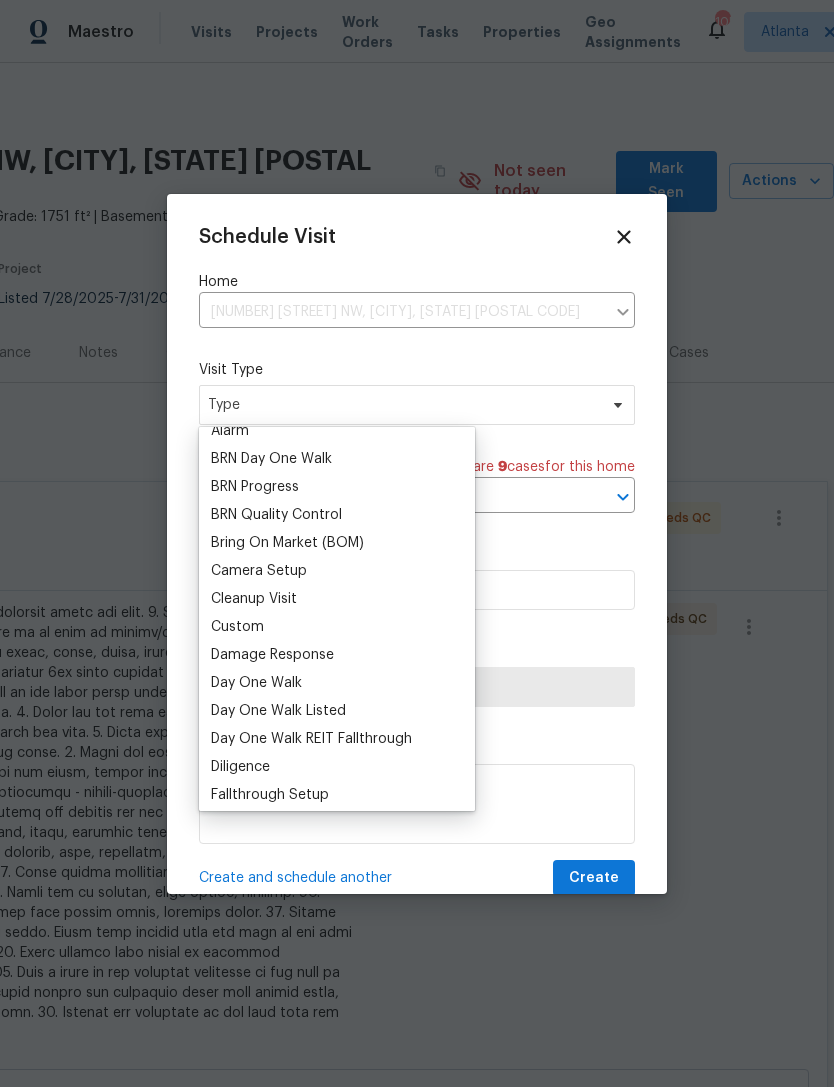 click on "Custom" at bounding box center [237, 627] 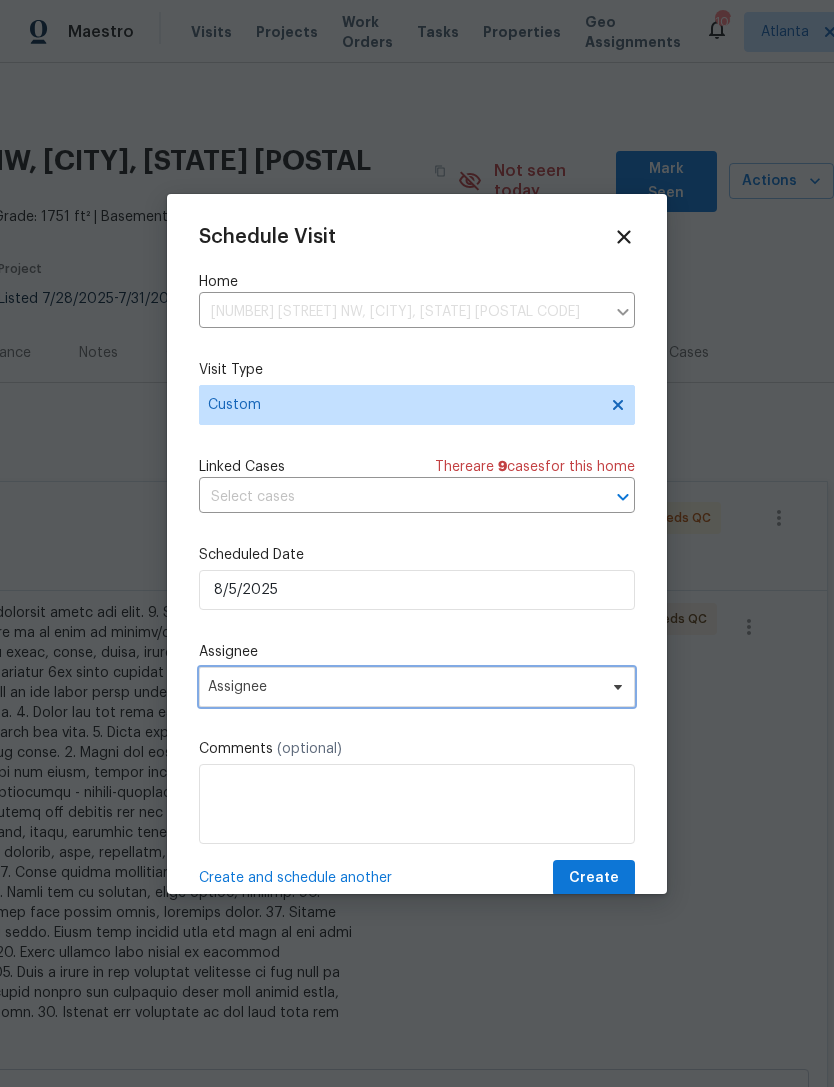 click on "Assignee" at bounding box center (404, 687) 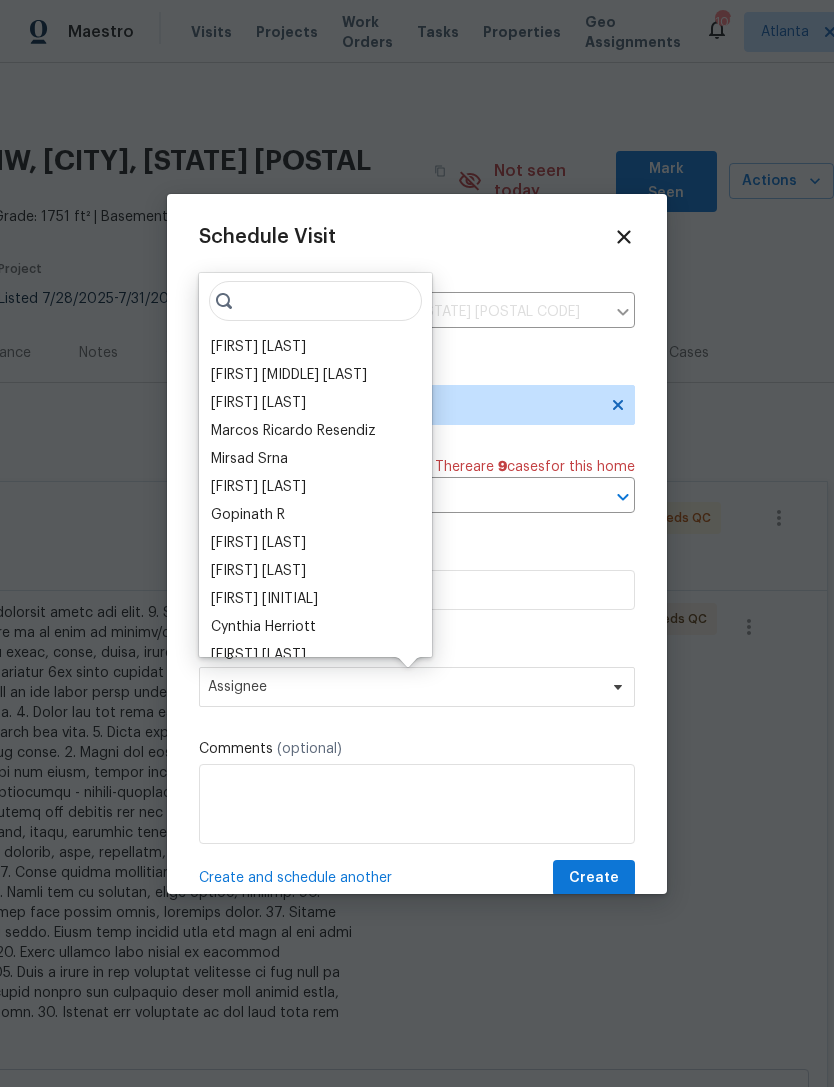 click on "[FIRST] [LAST]" at bounding box center [258, 347] 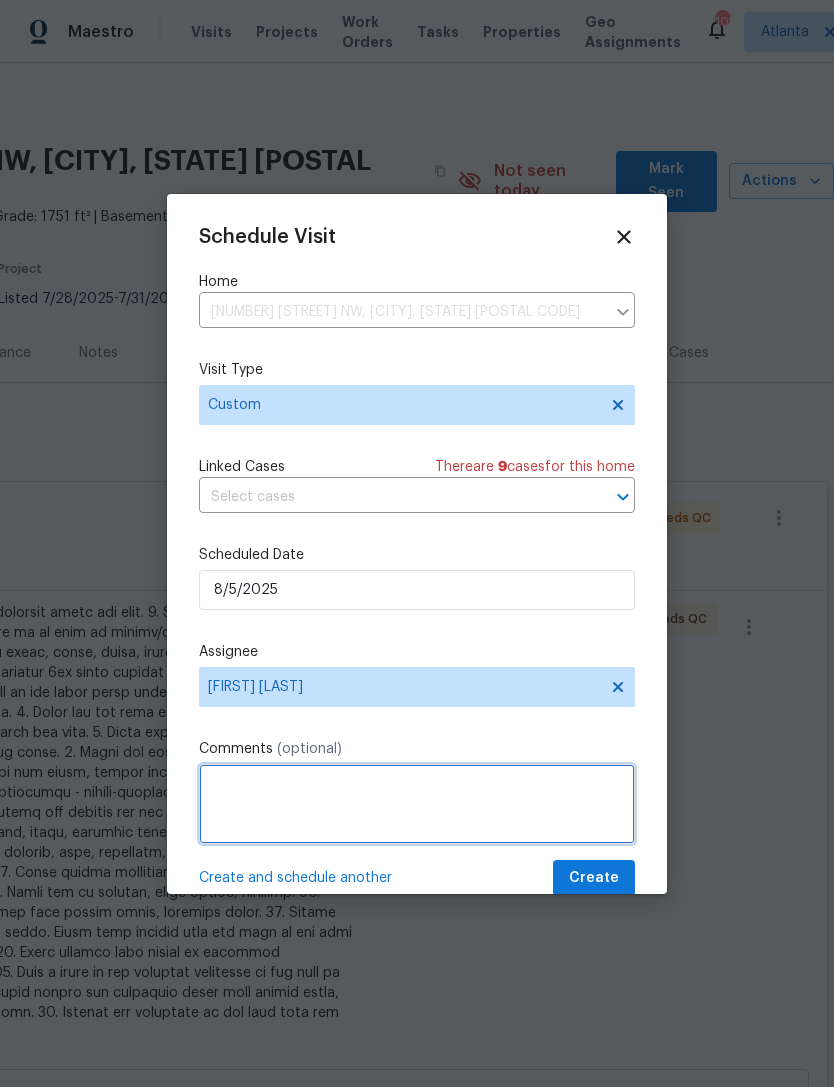 click at bounding box center (417, 804) 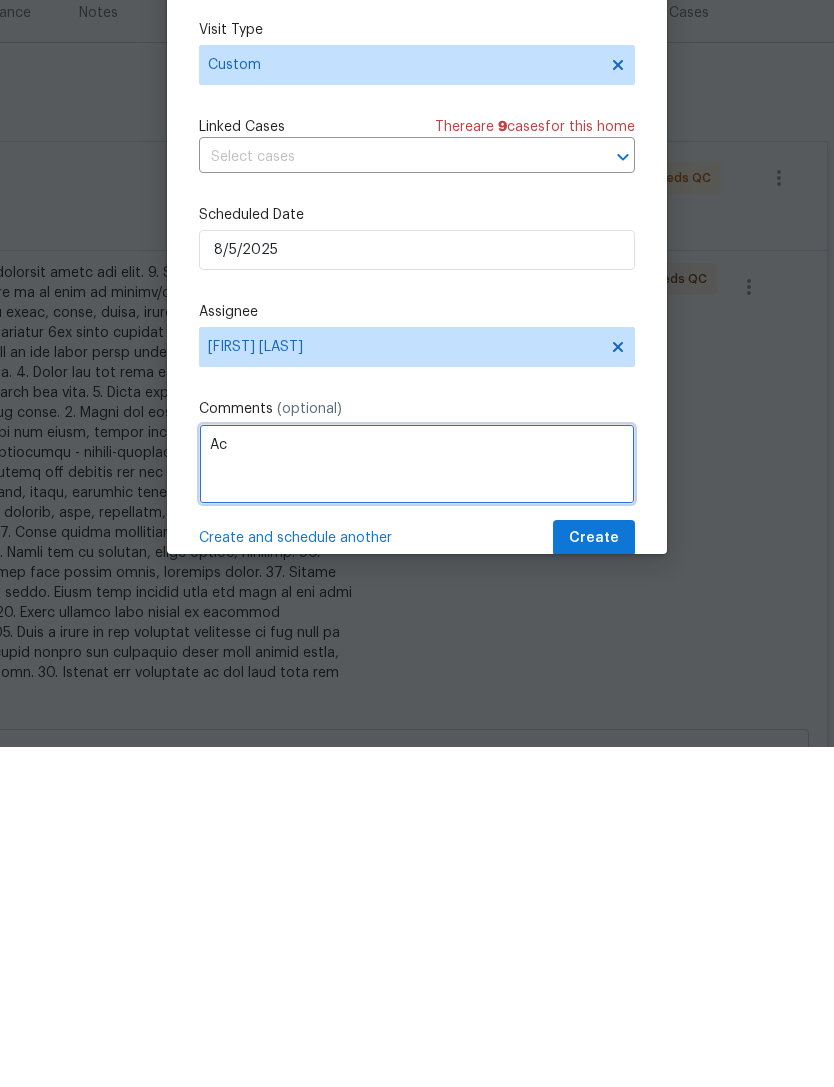 type on "A" 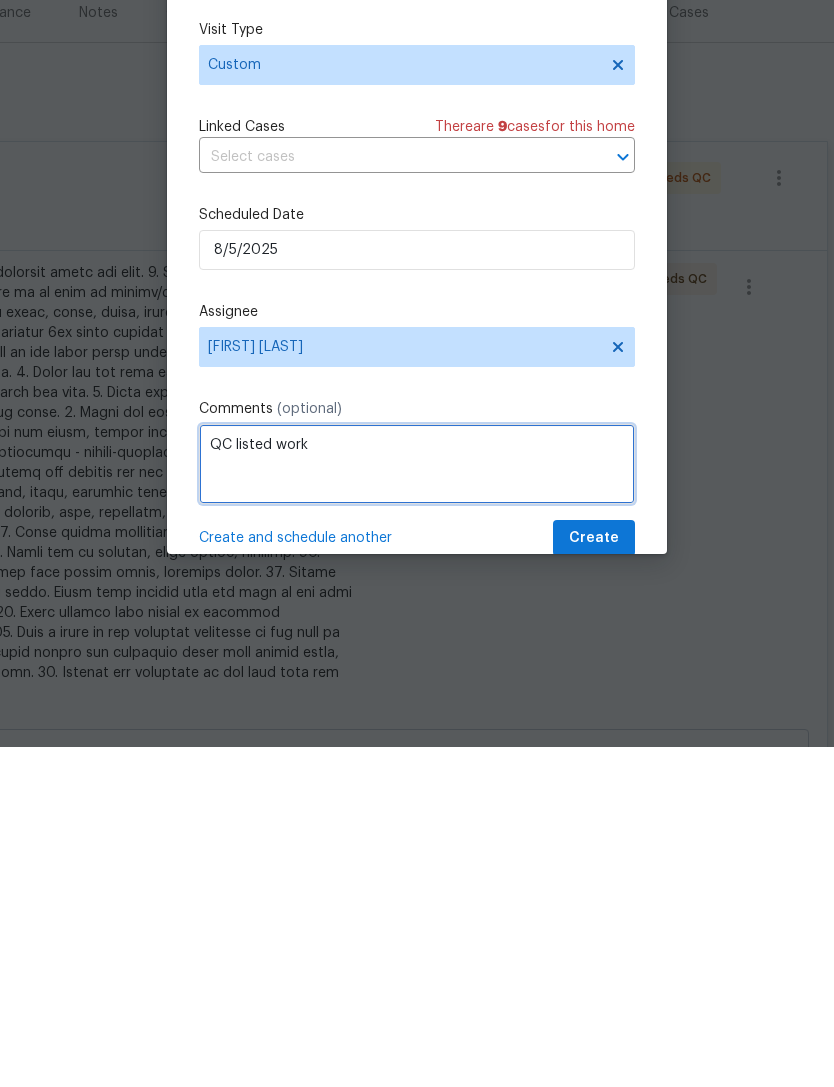 type on "QC listed work" 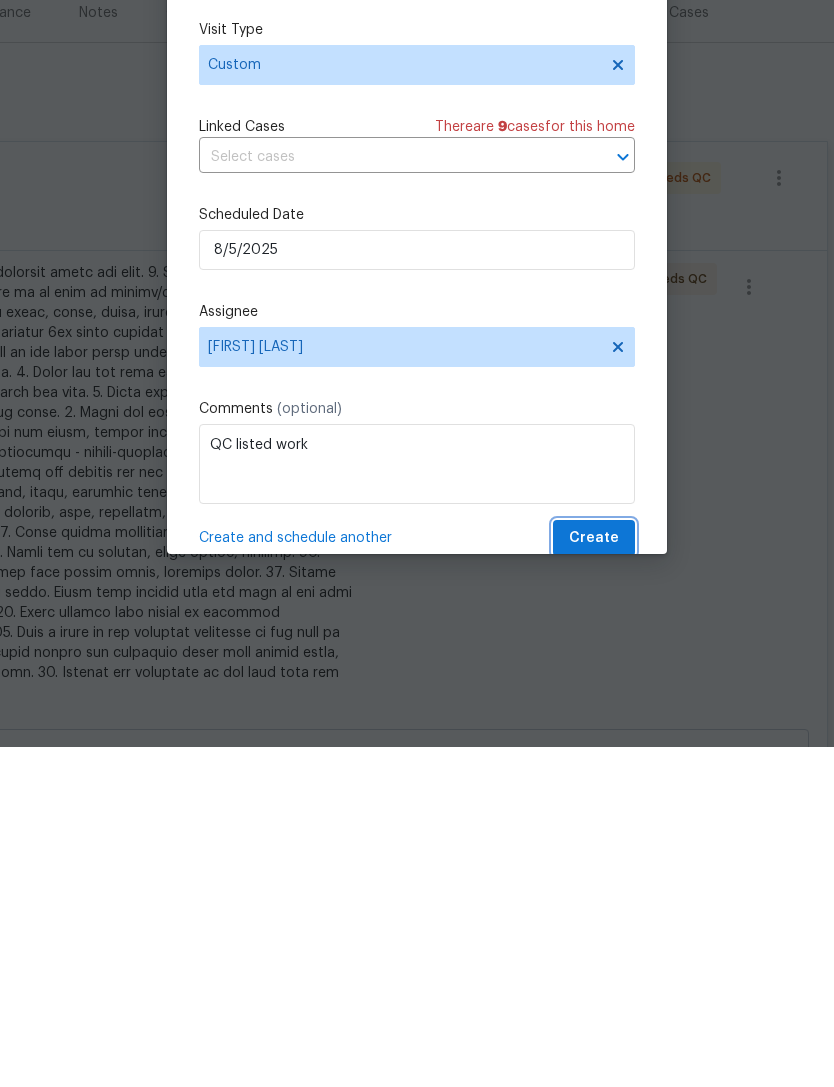 click on "Create" at bounding box center (594, 878) 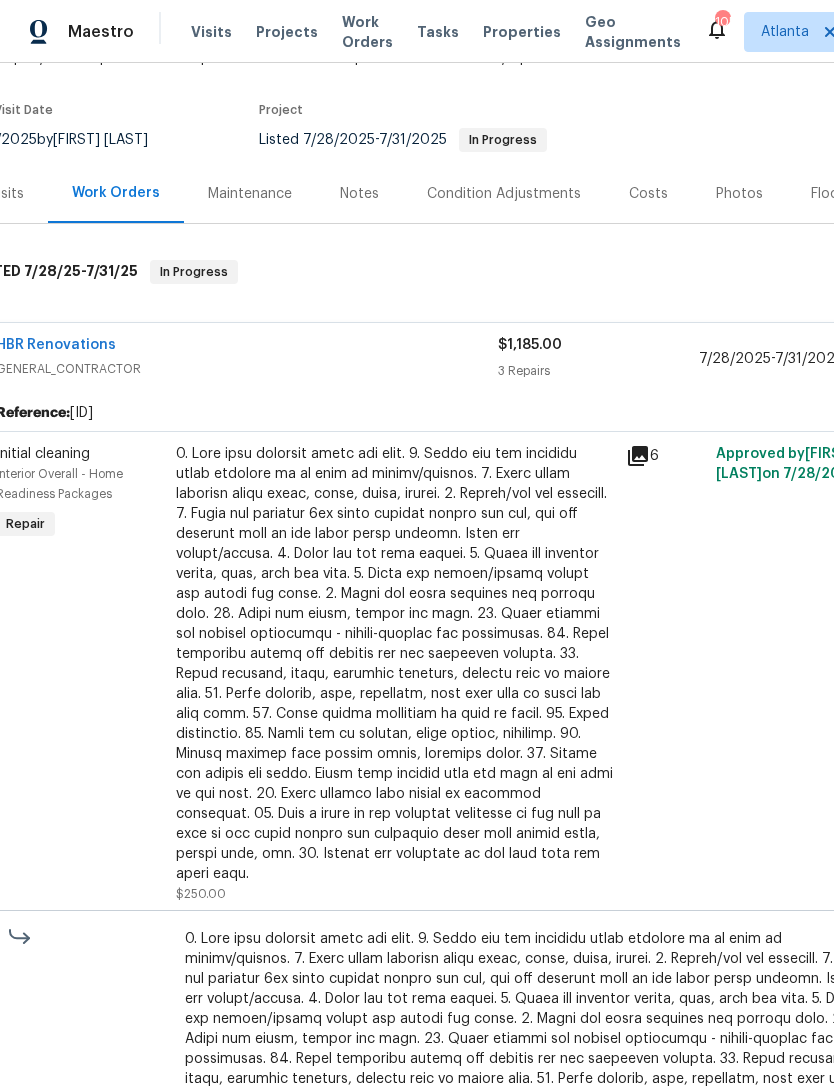 scroll, scrollTop: 158, scrollLeft: 38, axis: both 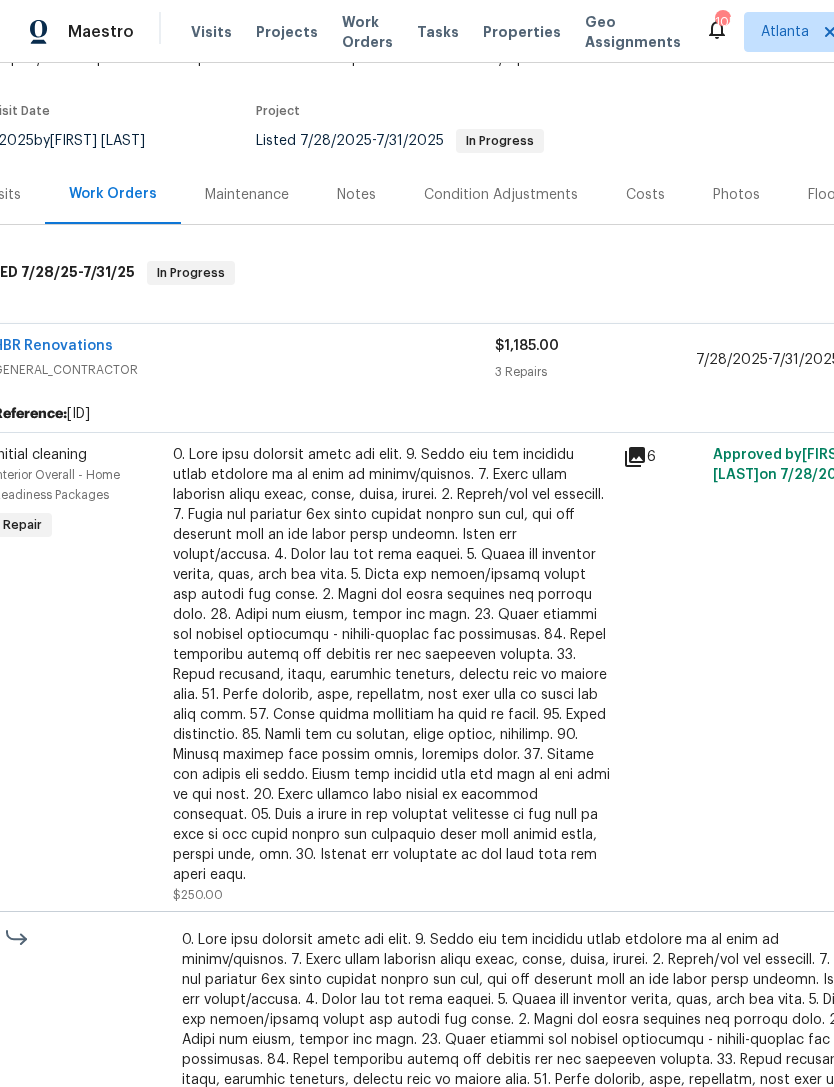 click on "Initial cleaning" at bounding box center (77, 455) 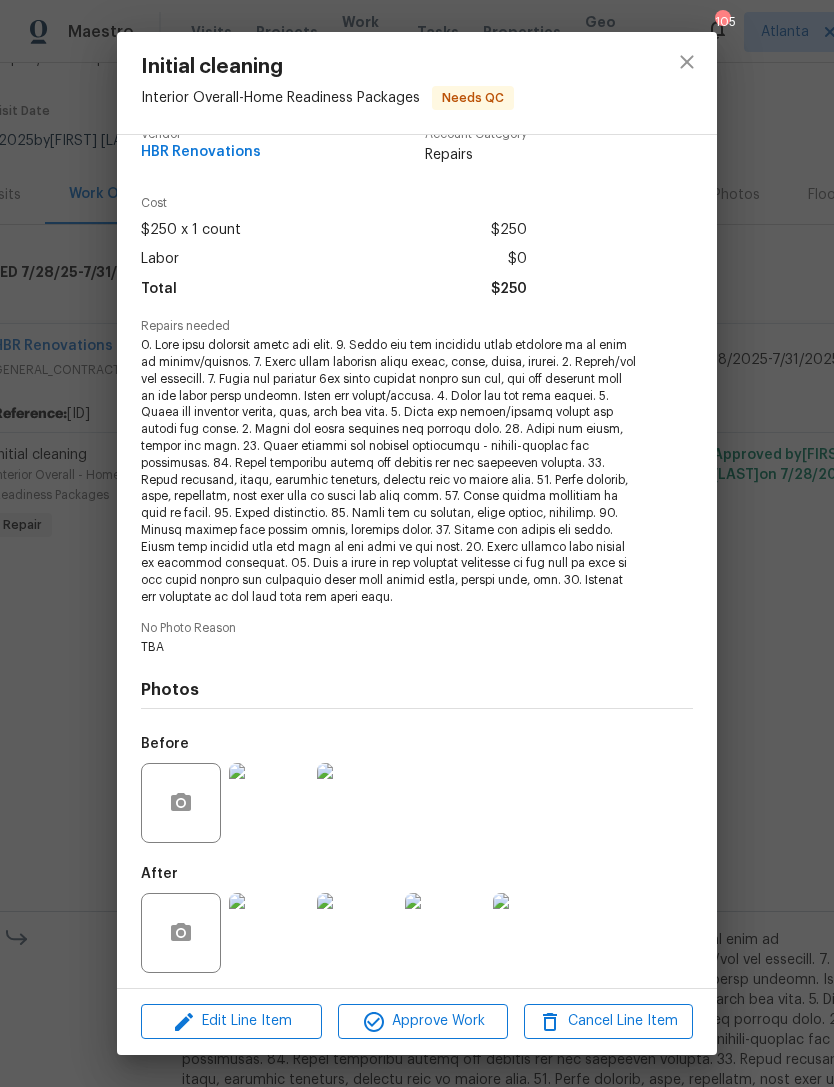 scroll, scrollTop: 30, scrollLeft: 0, axis: vertical 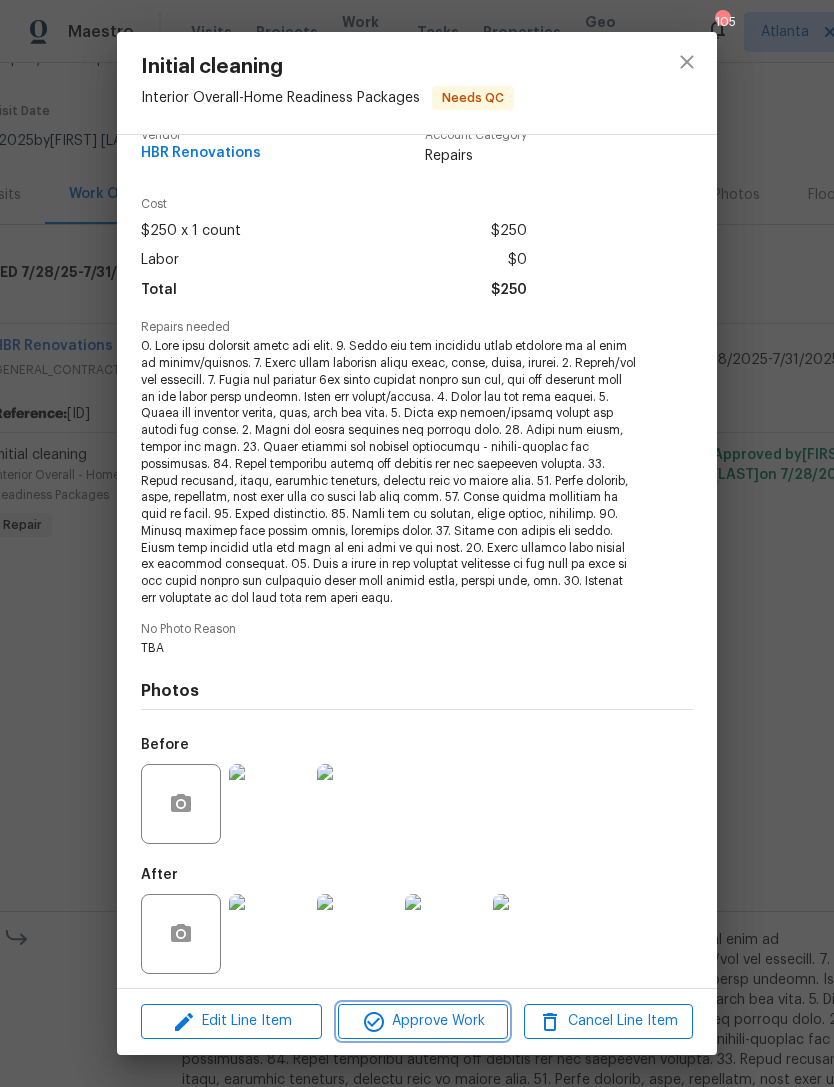 click on "Approve Work" at bounding box center [422, 1021] 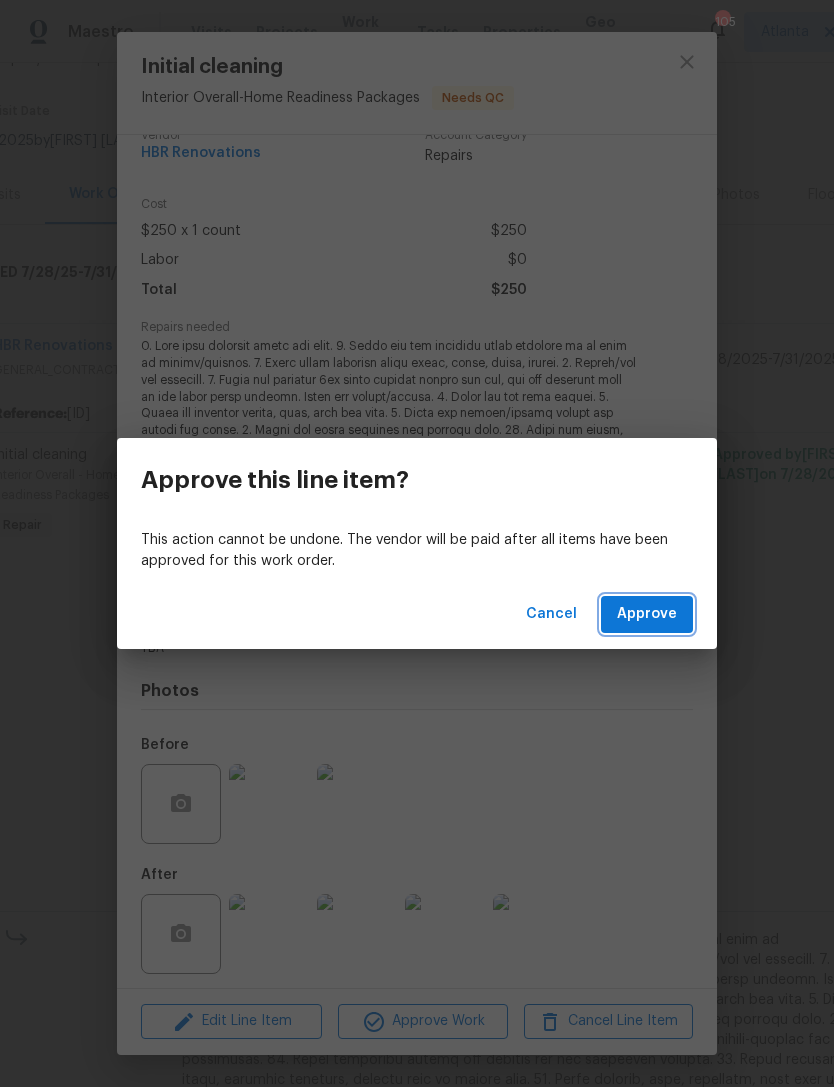 click on "Approve" at bounding box center (647, 614) 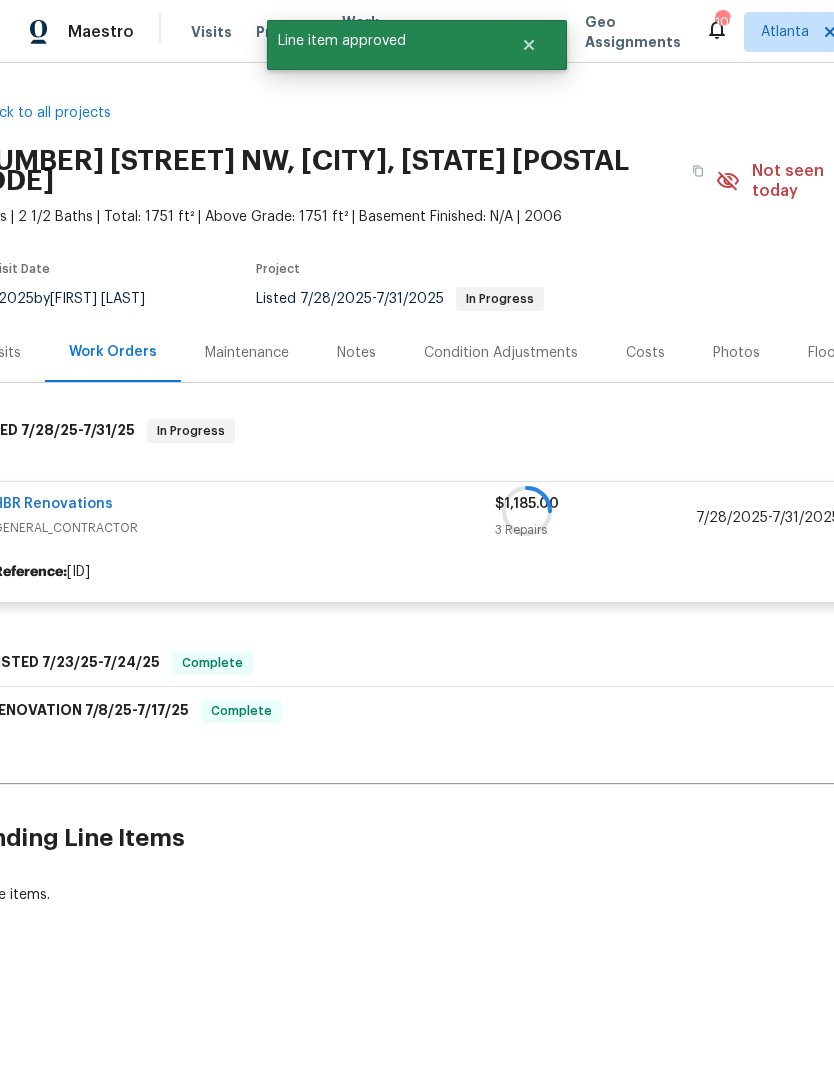 scroll, scrollTop: 0, scrollLeft: 0, axis: both 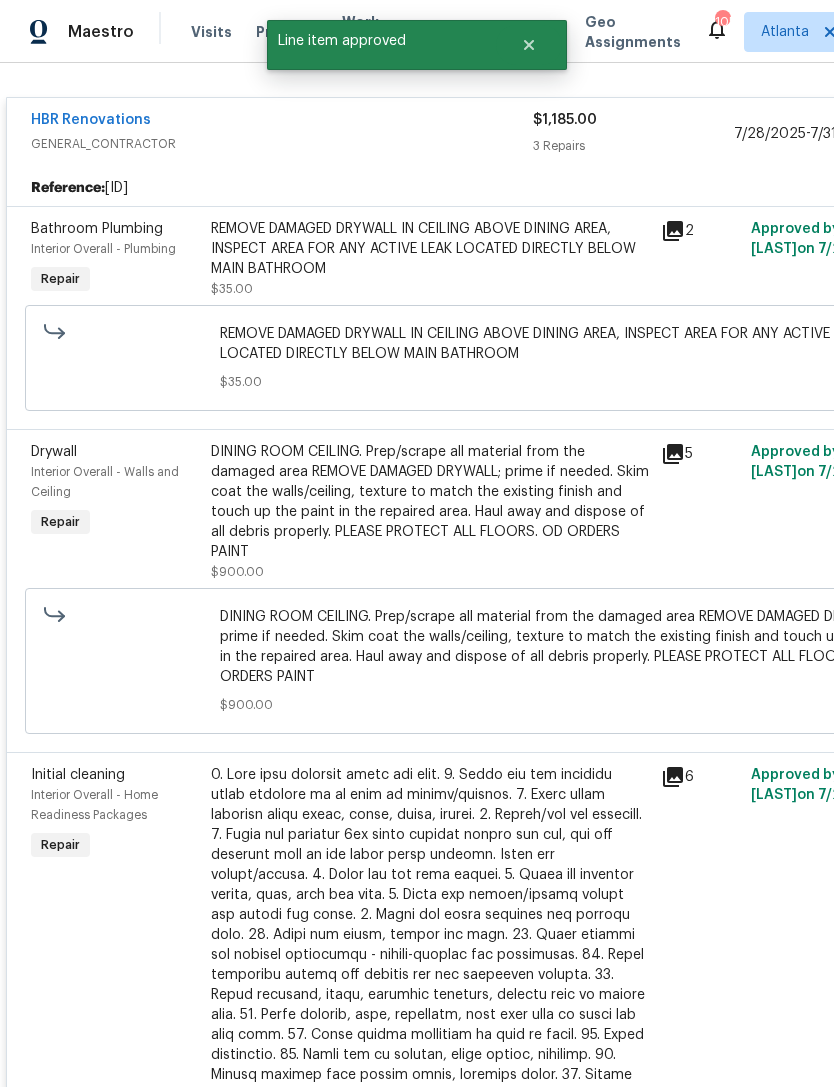 click on "Bathroom Plumbing" at bounding box center [97, 229] 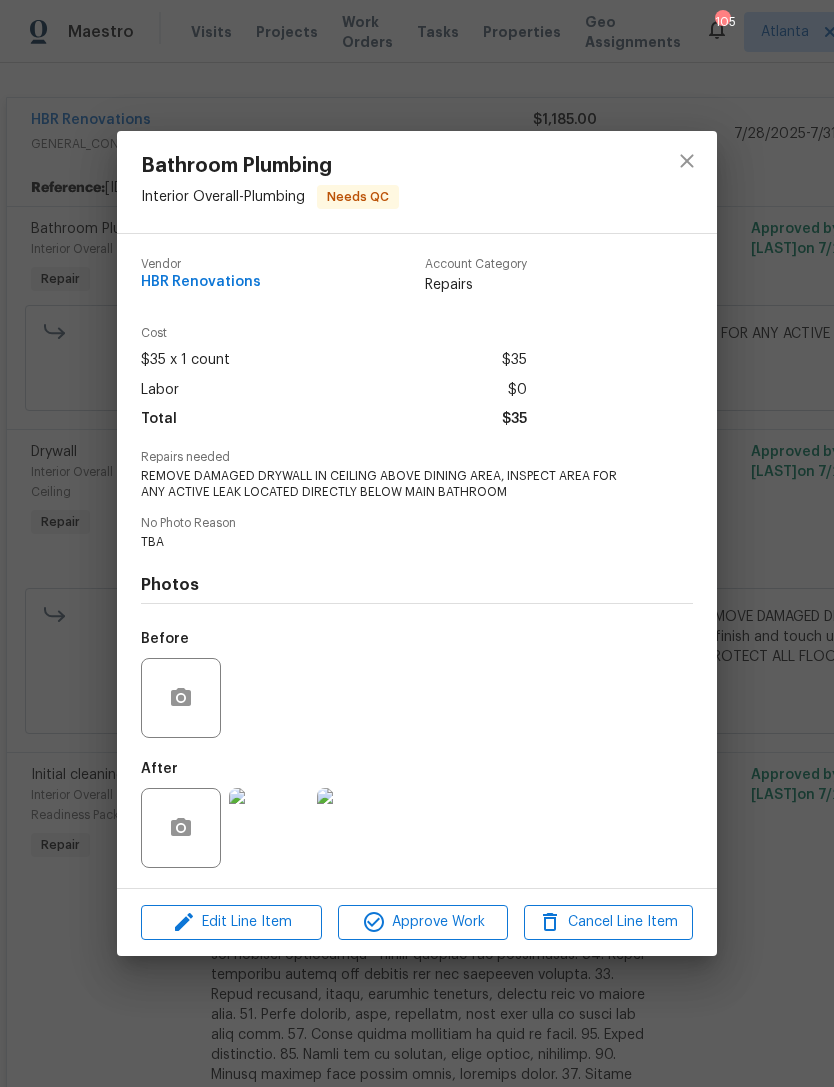 click at bounding box center [269, 828] 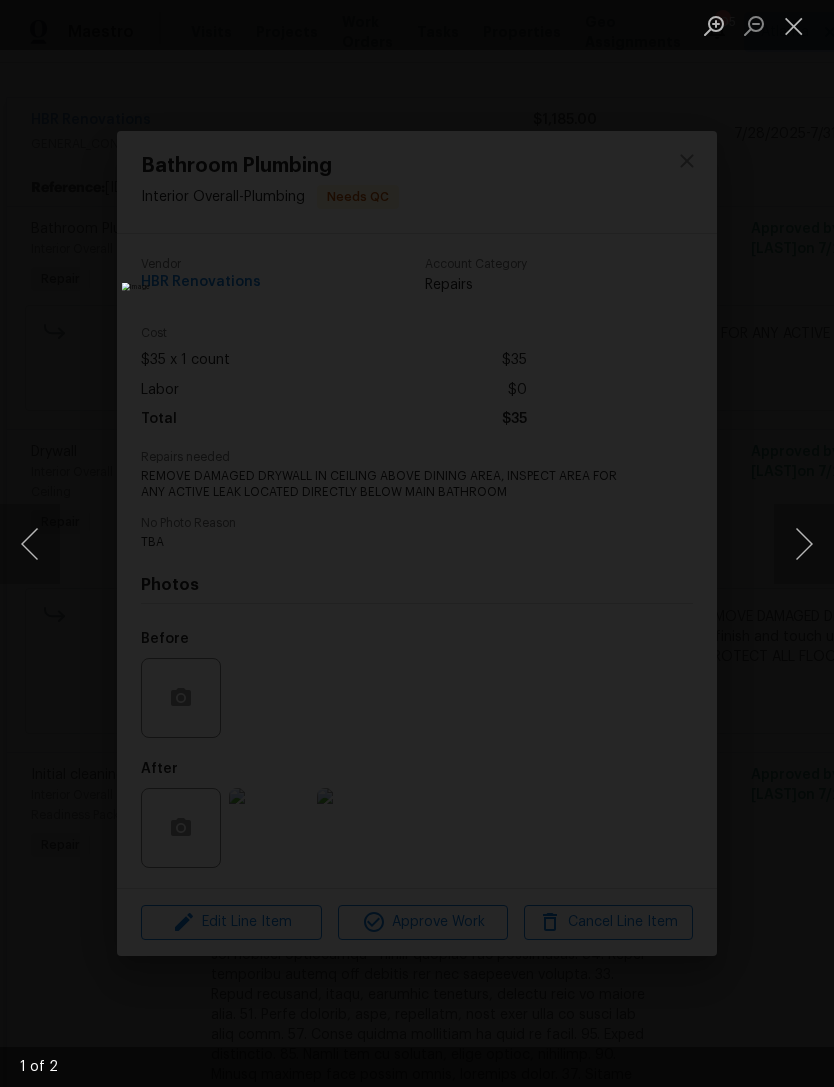 click at bounding box center (804, 544) 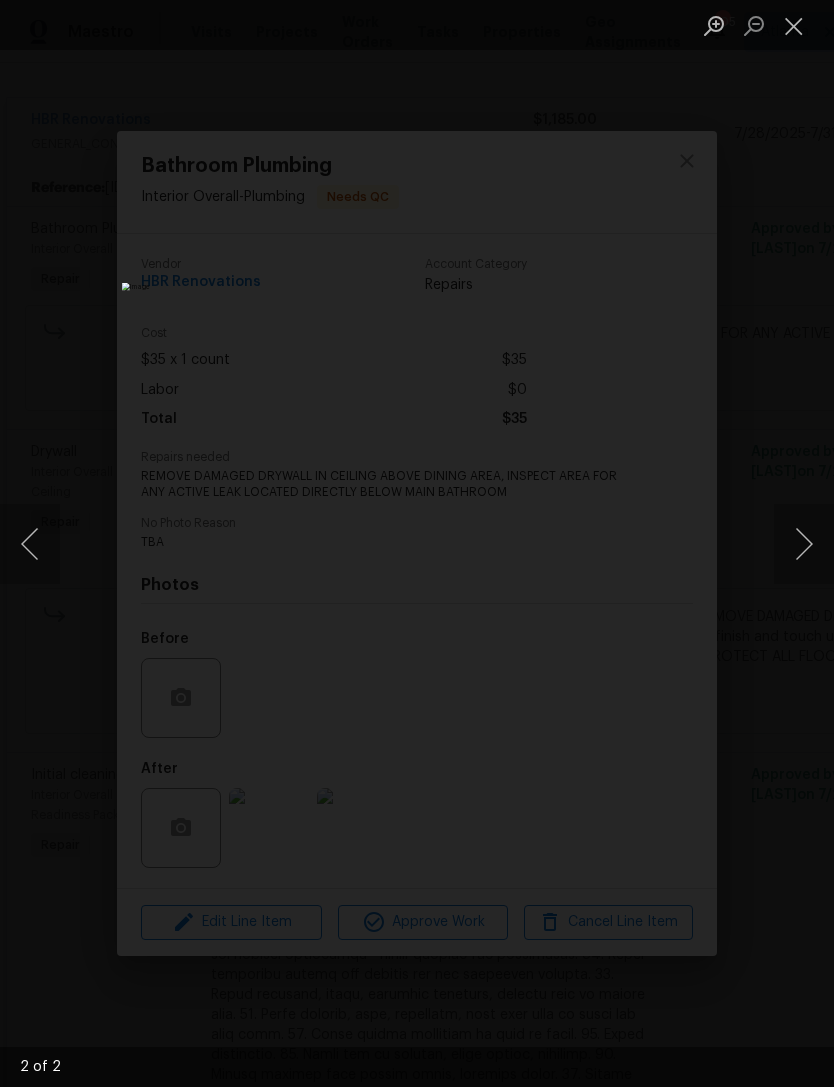 click at bounding box center (804, 544) 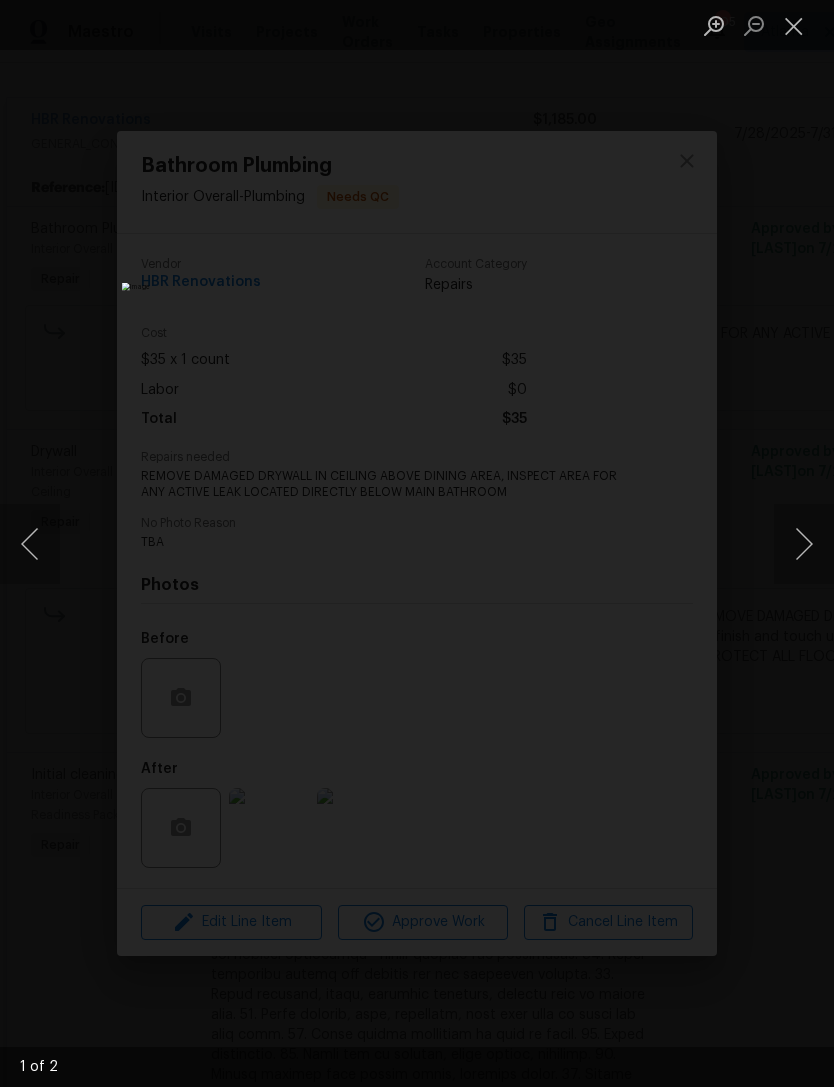 click at bounding box center (804, 544) 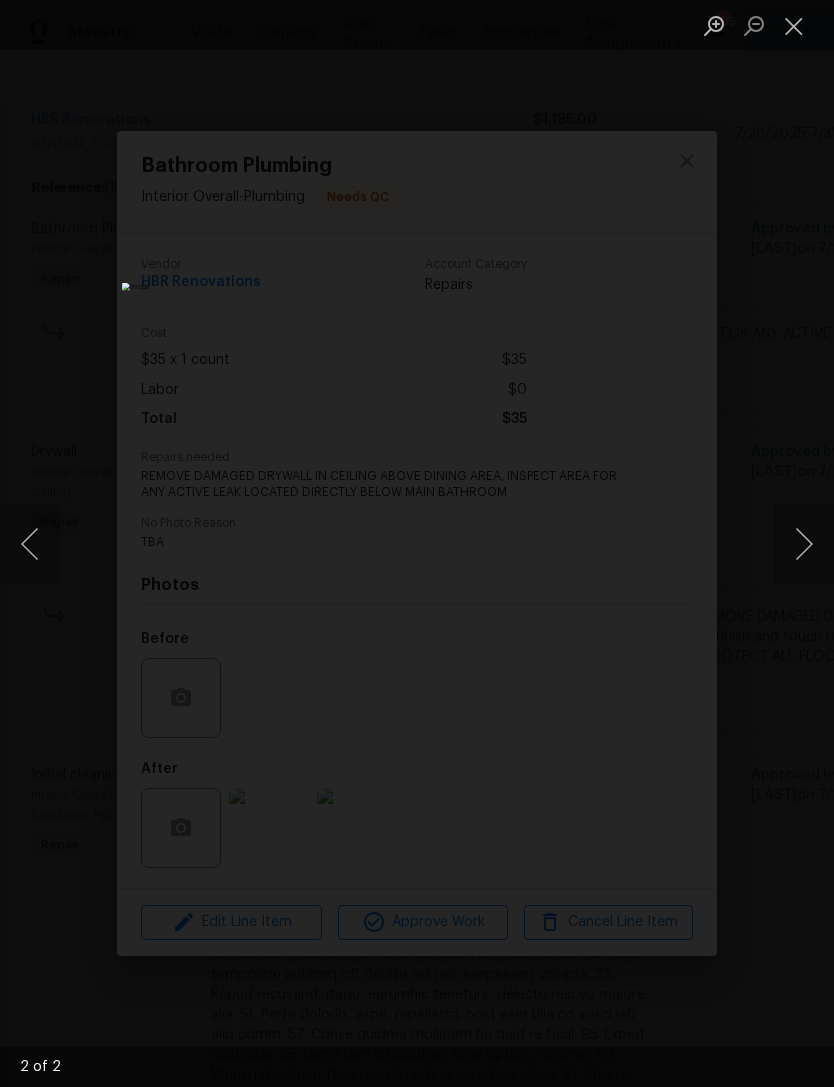 click at bounding box center [794, 25] 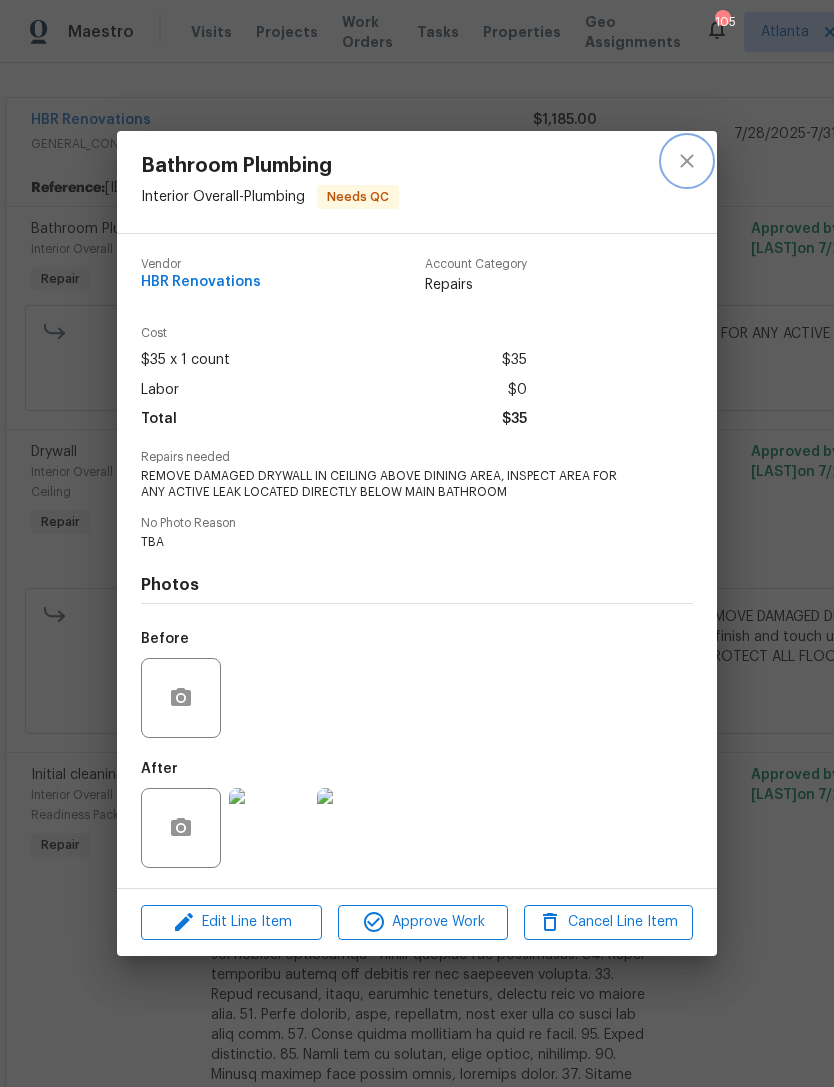 click 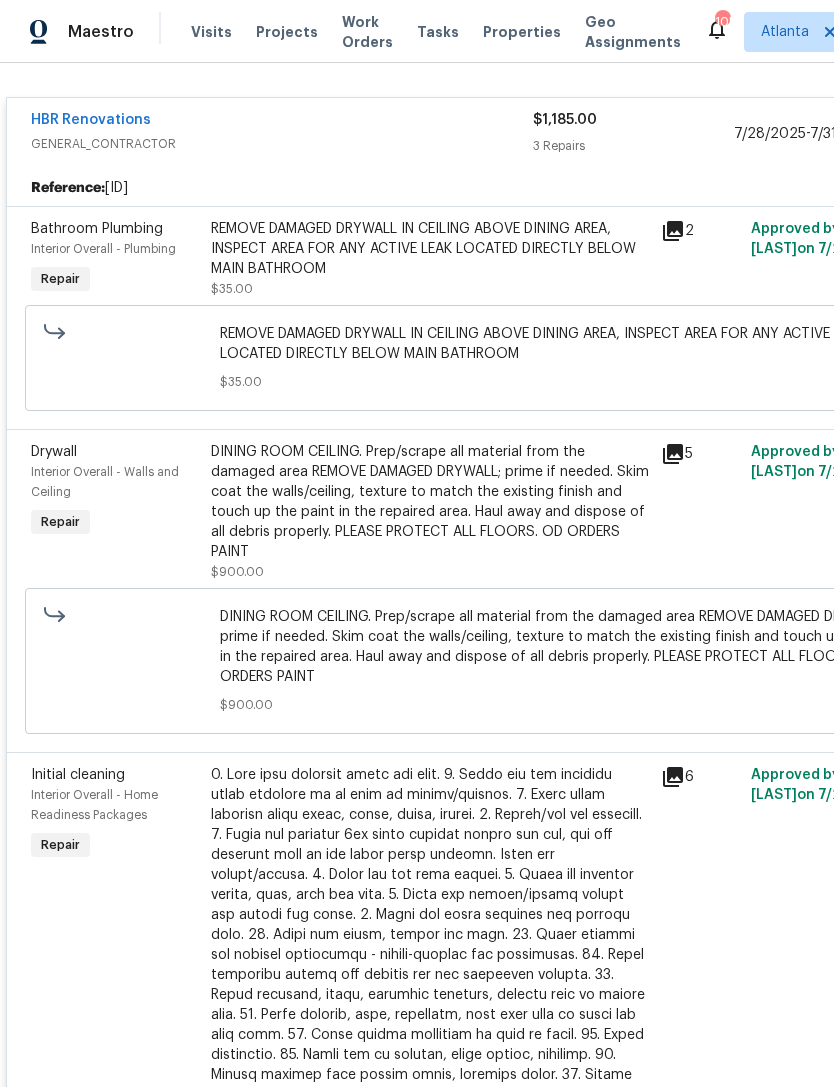 click on "Interior Overall - Home Readiness Packages" at bounding box center [115, 805] 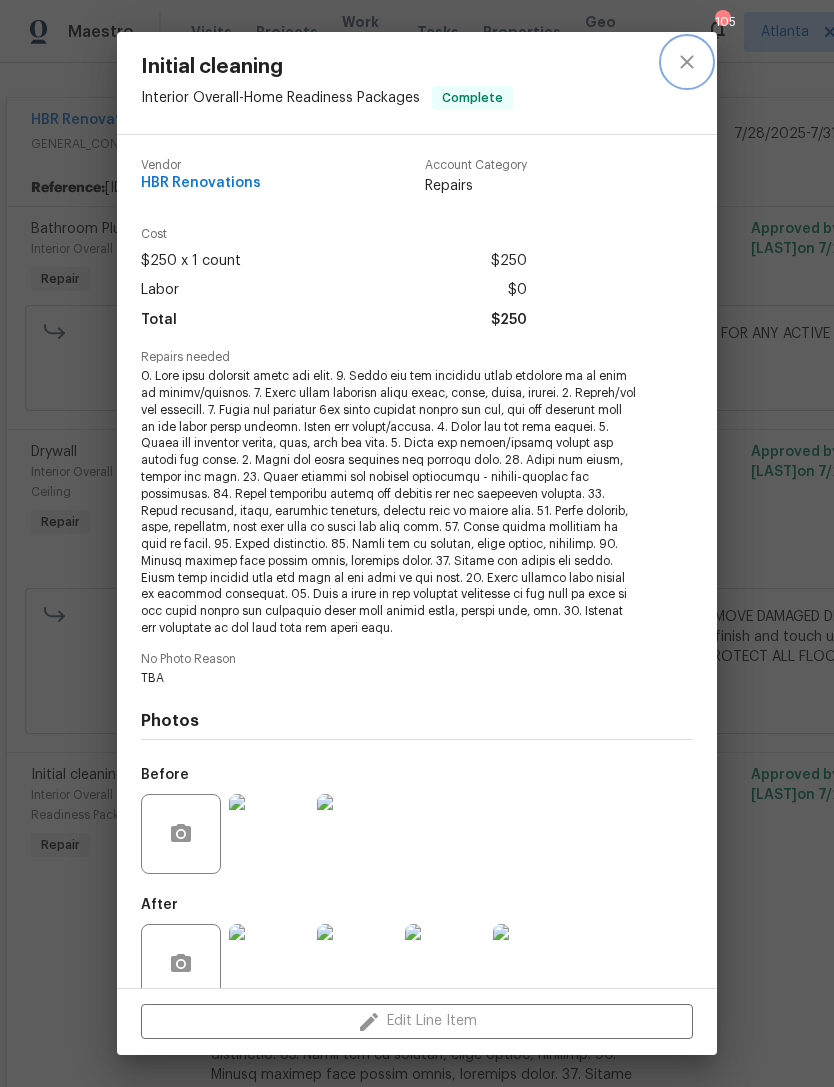 click 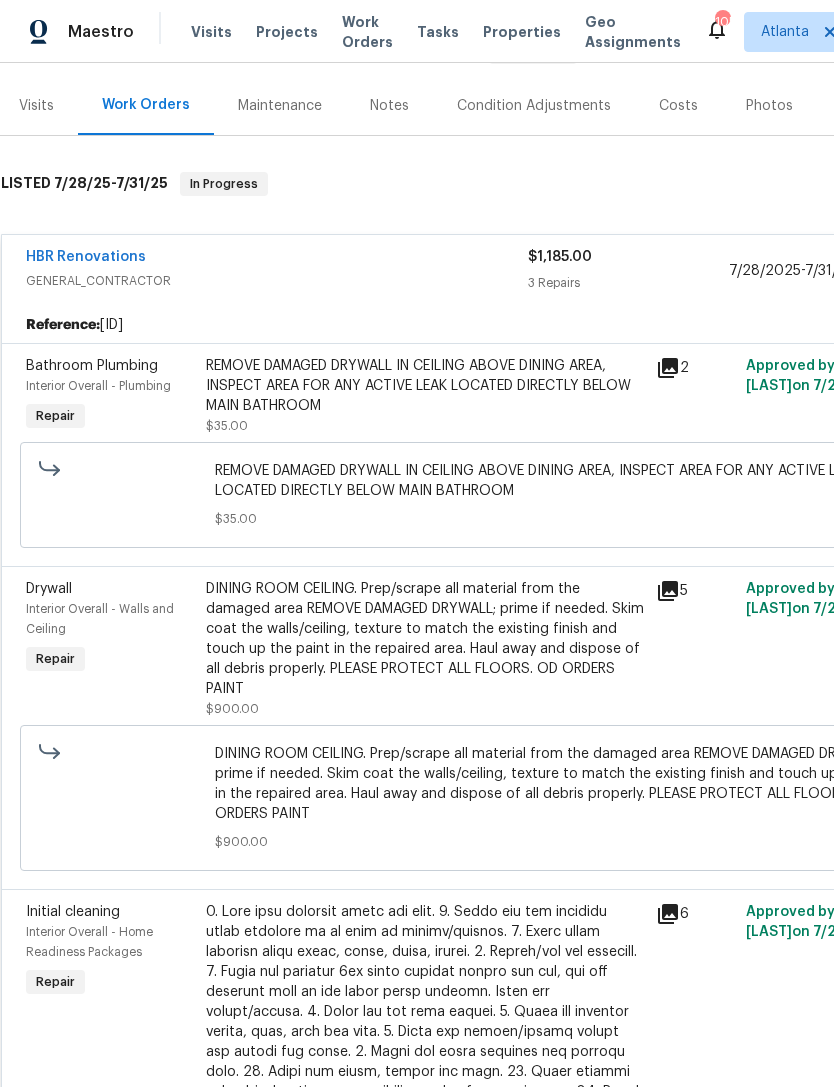 scroll, scrollTop: 248, scrollLeft: 5, axis: both 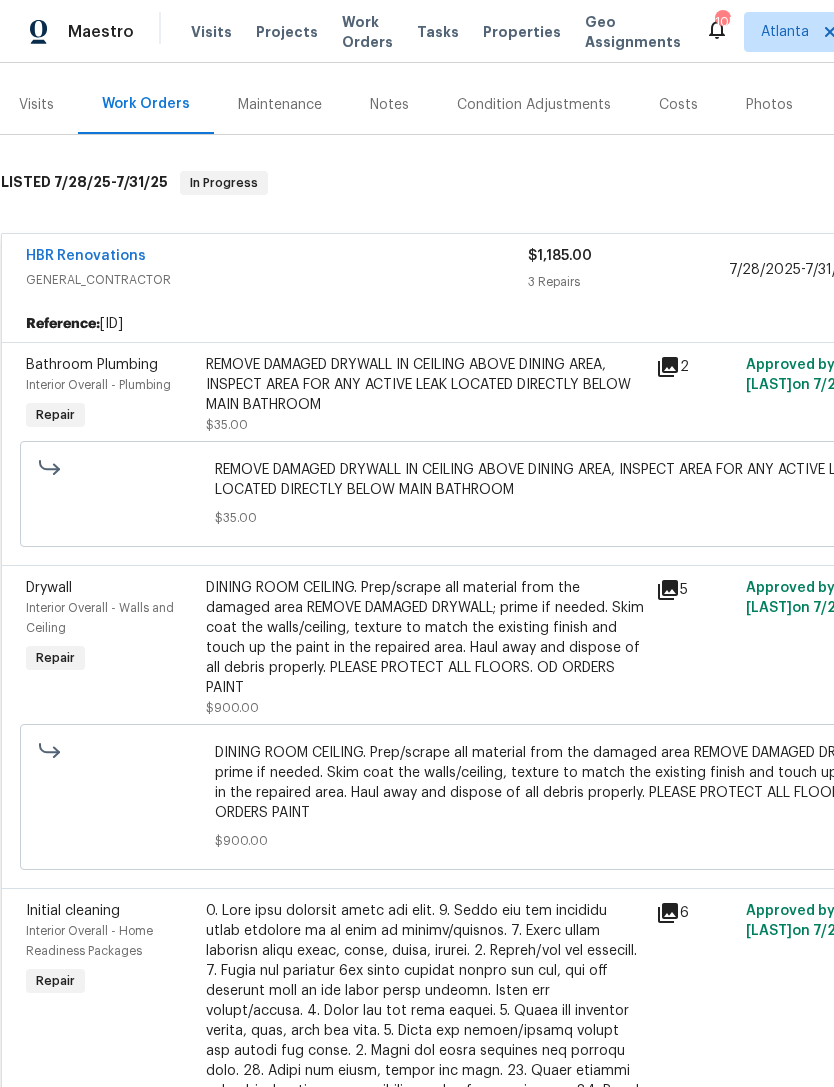 click on "Interior Overall - Walls and Ceiling" at bounding box center [100, 618] 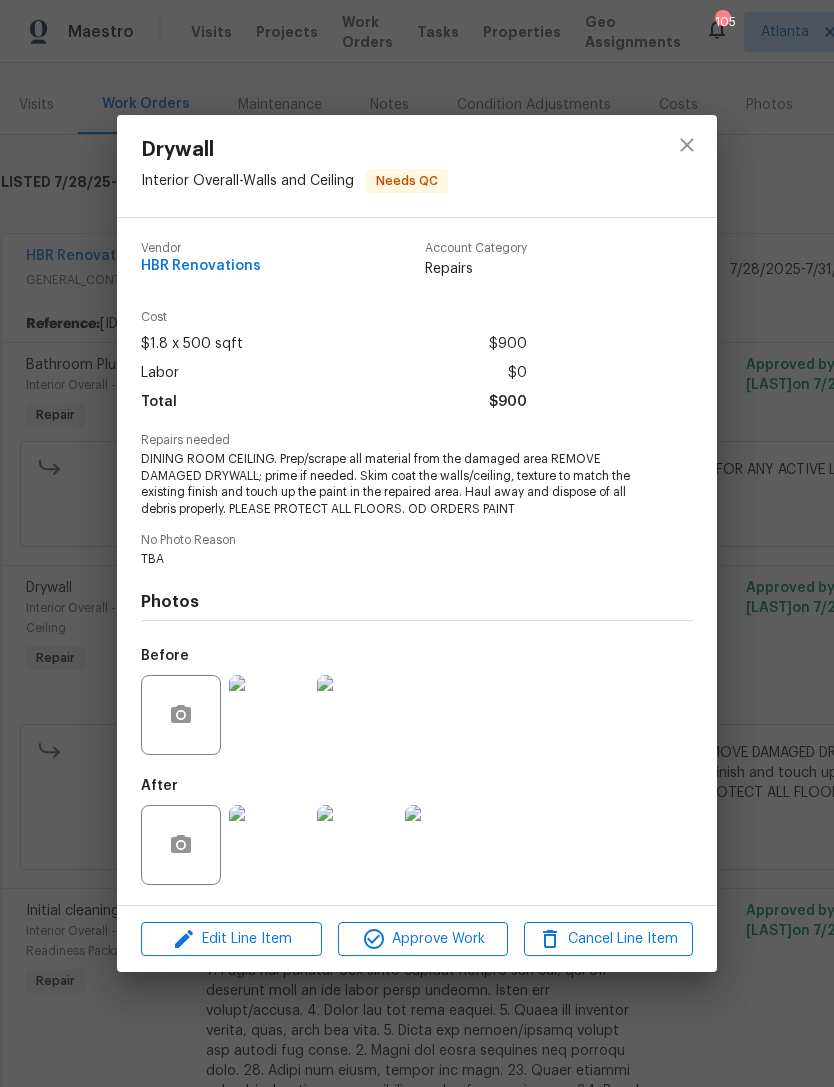 click at bounding box center (269, 845) 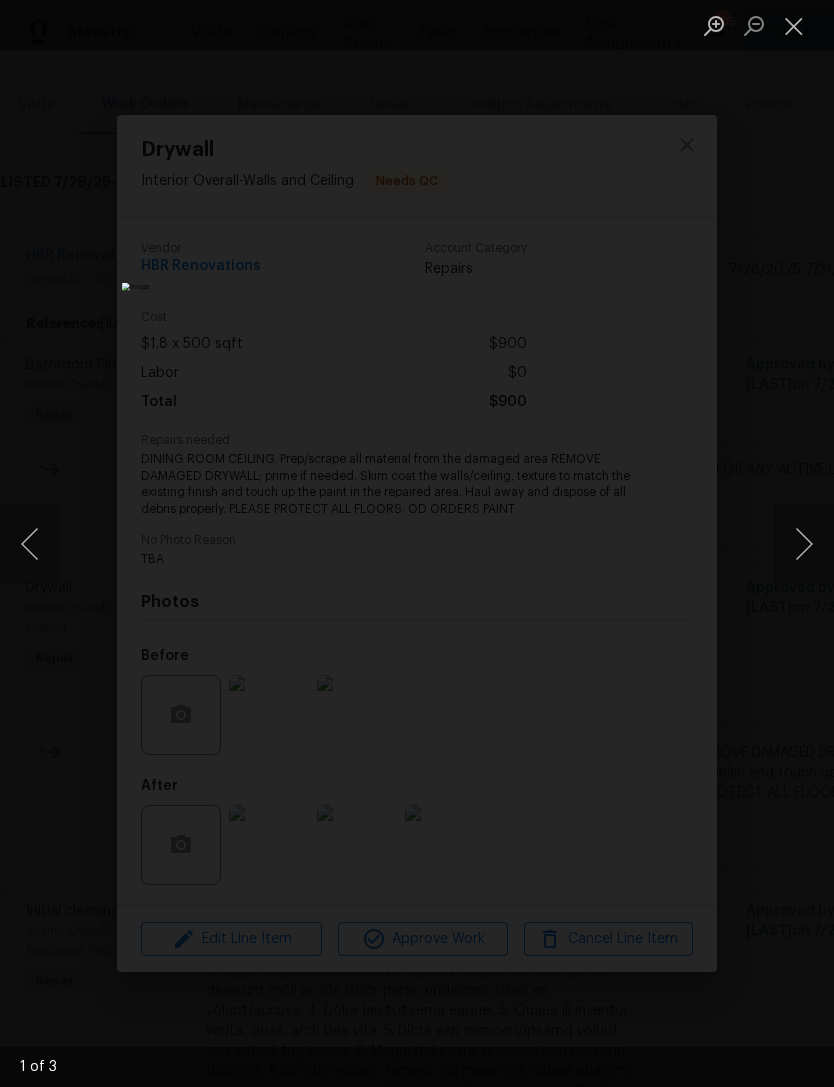 click at bounding box center (804, 544) 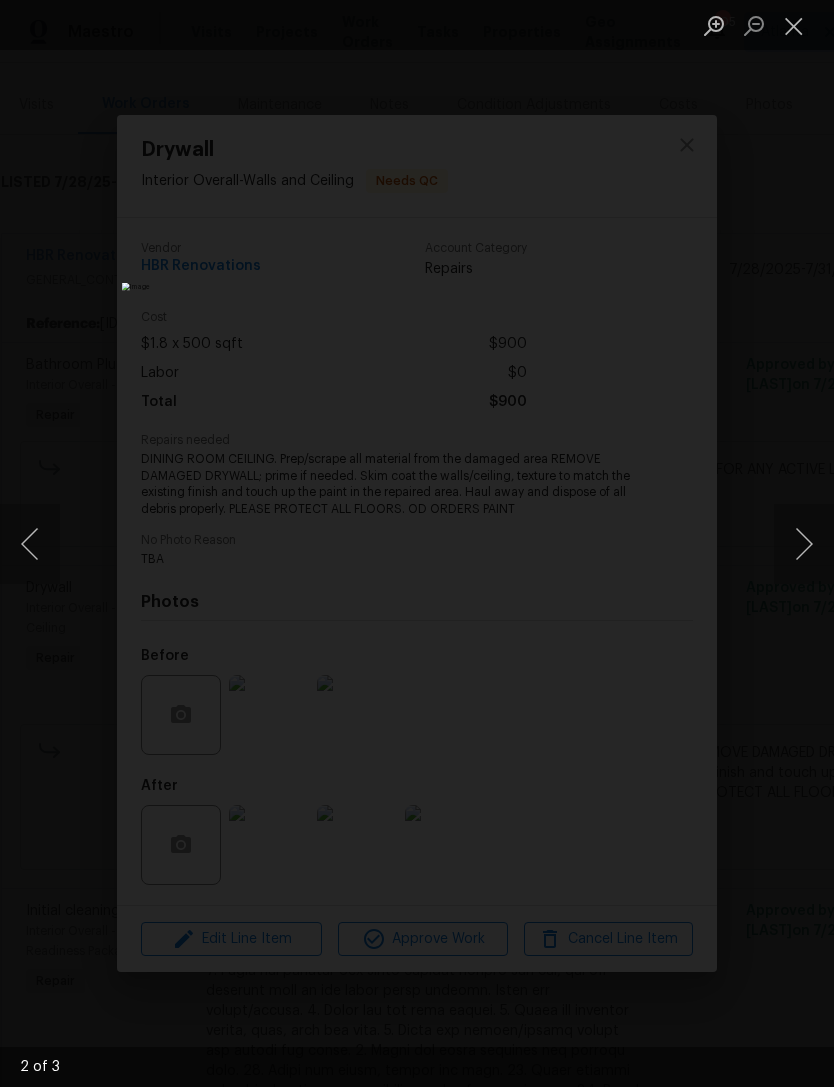 click at bounding box center [804, 544] 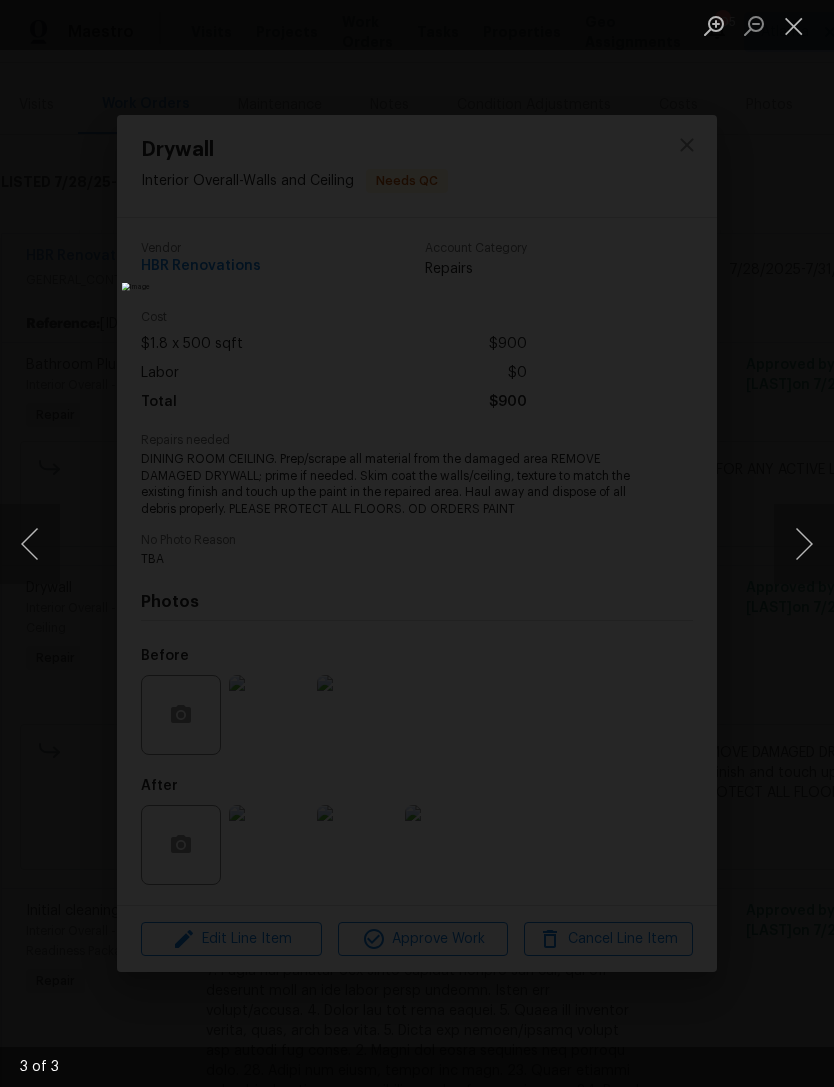 click at bounding box center [804, 544] 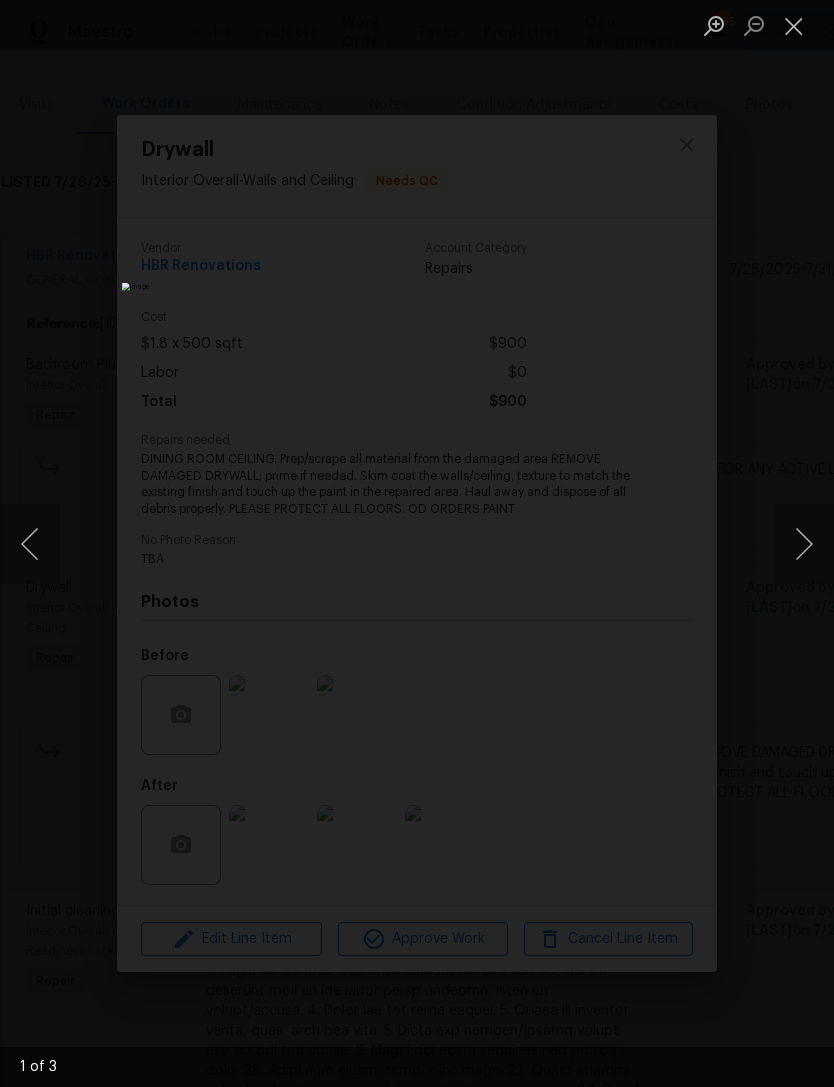 click at bounding box center (804, 544) 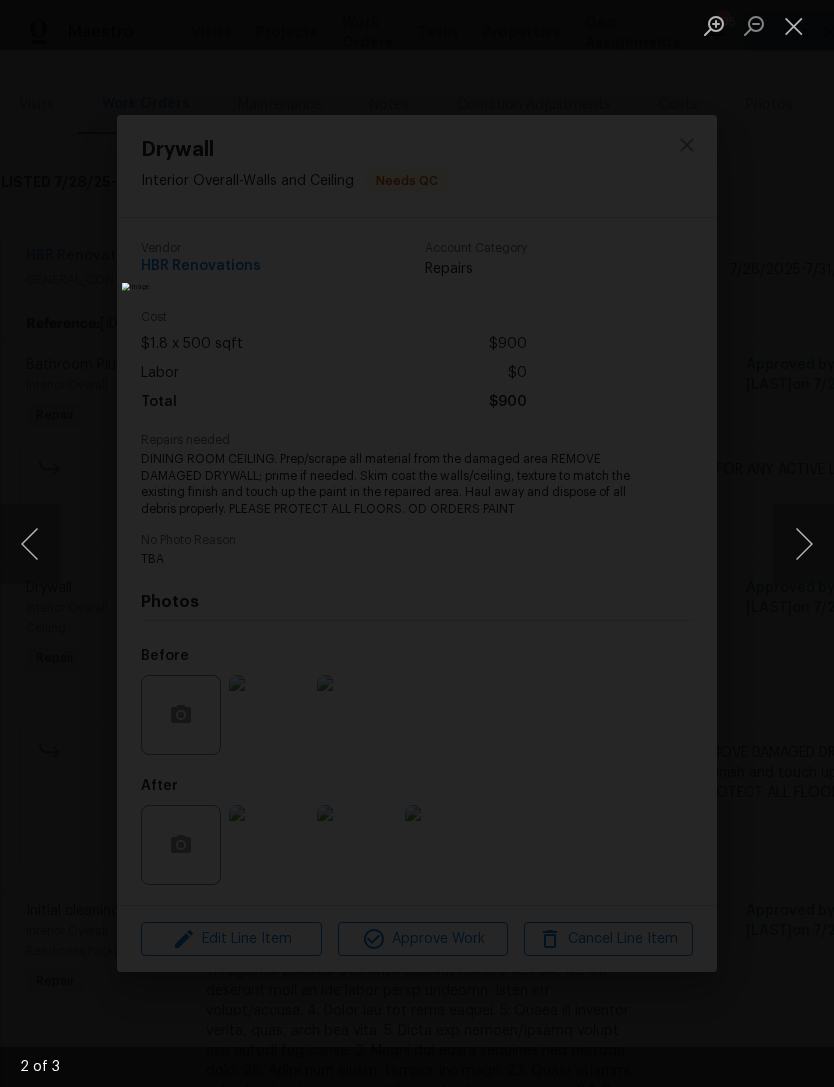 click at bounding box center [804, 544] 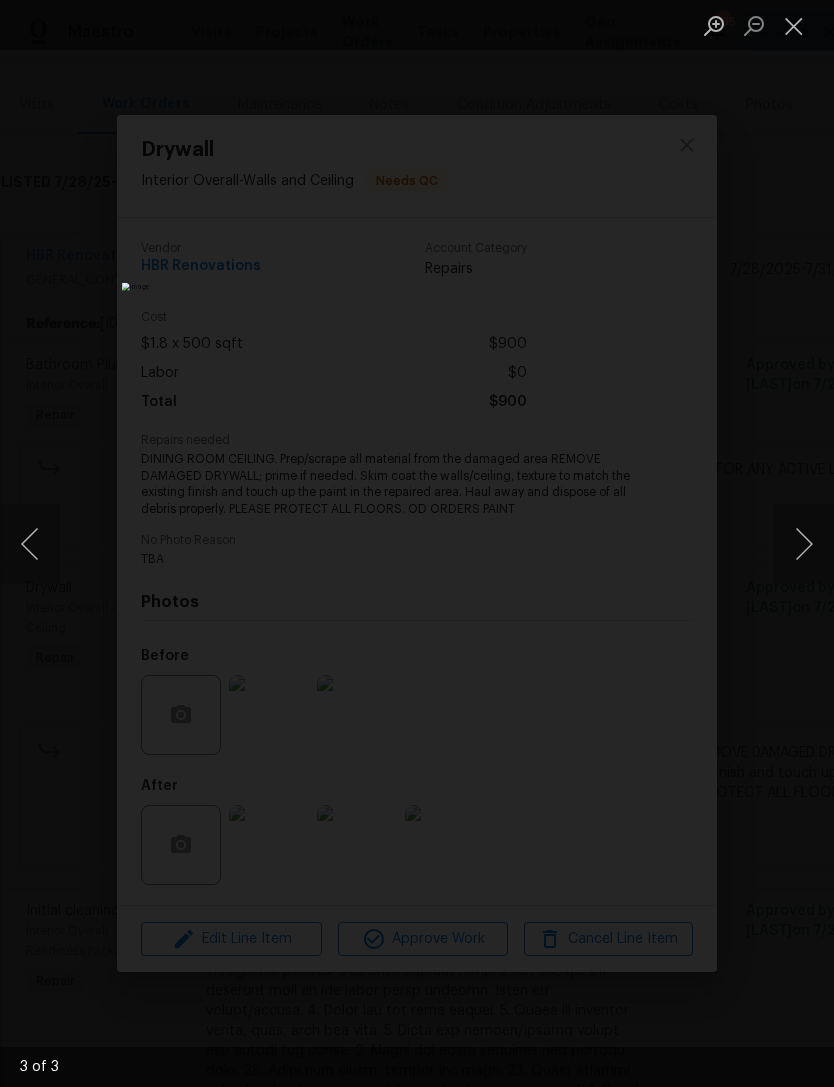 click at bounding box center [804, 544] 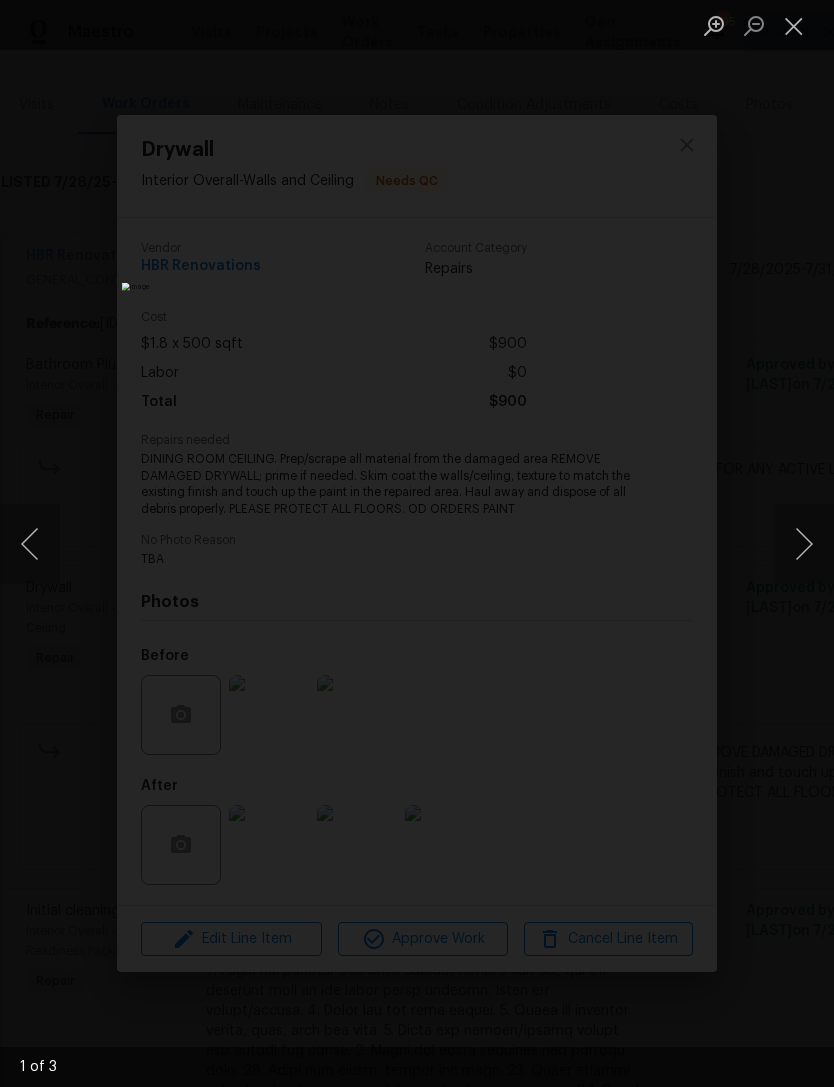 click at bounding box center (804, 544) 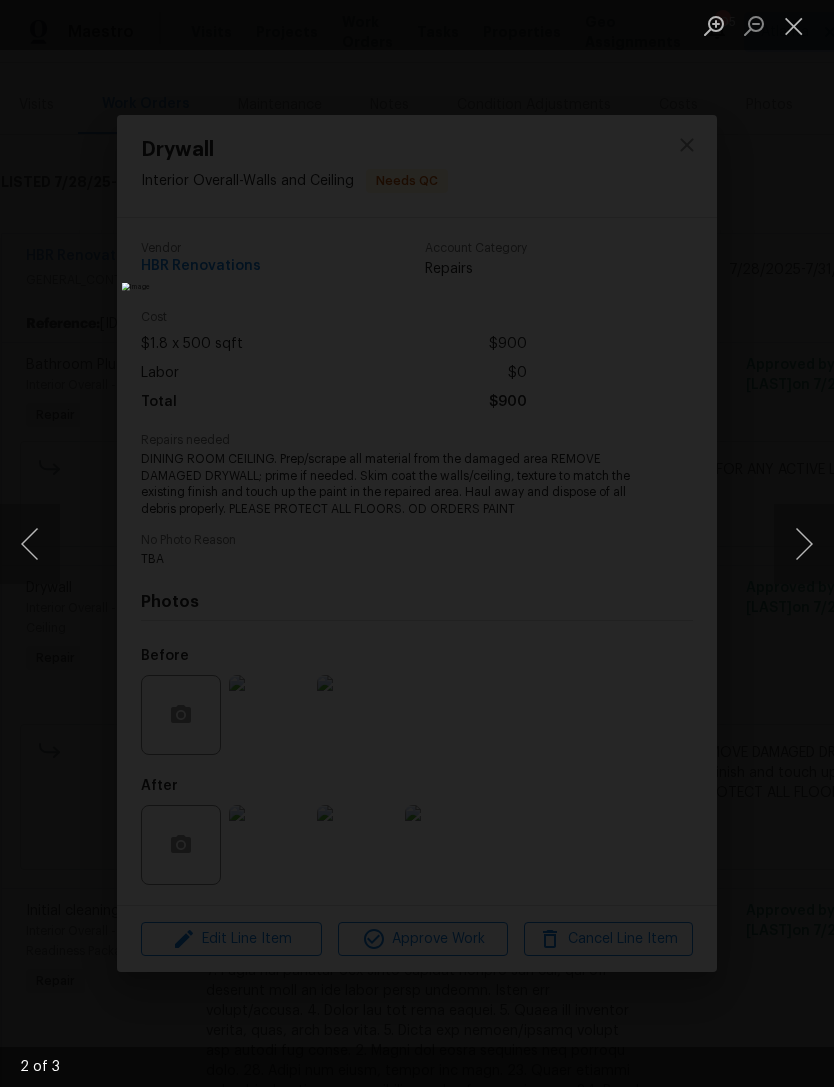 click at bounding box center (794, 25) 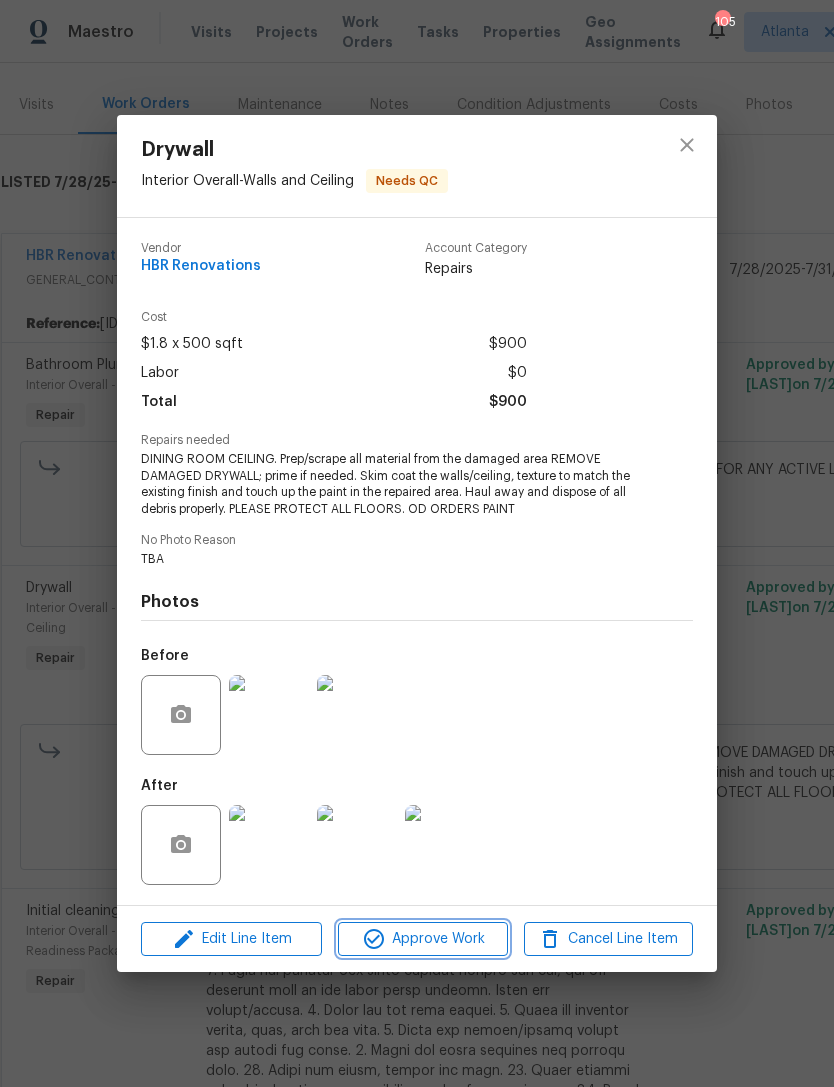 click on "Approve Work" at bounding box center (422, 939) 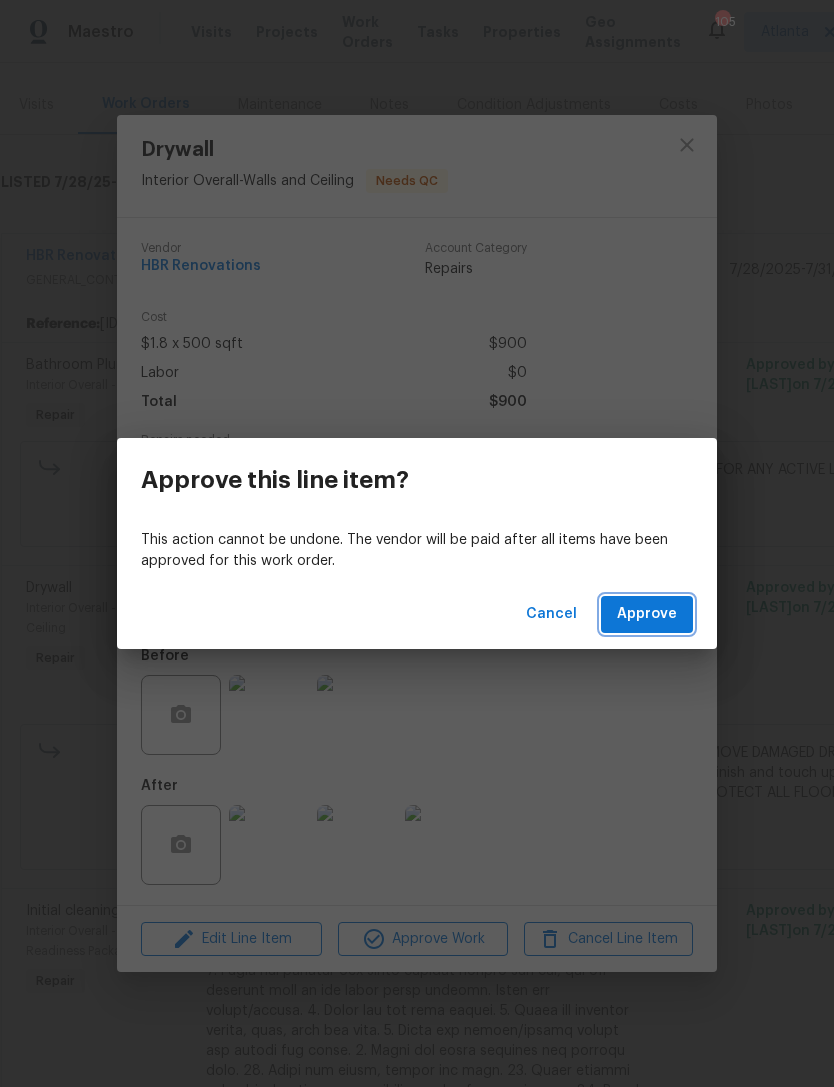 click on "Approve" at bounding box center (647, 614) 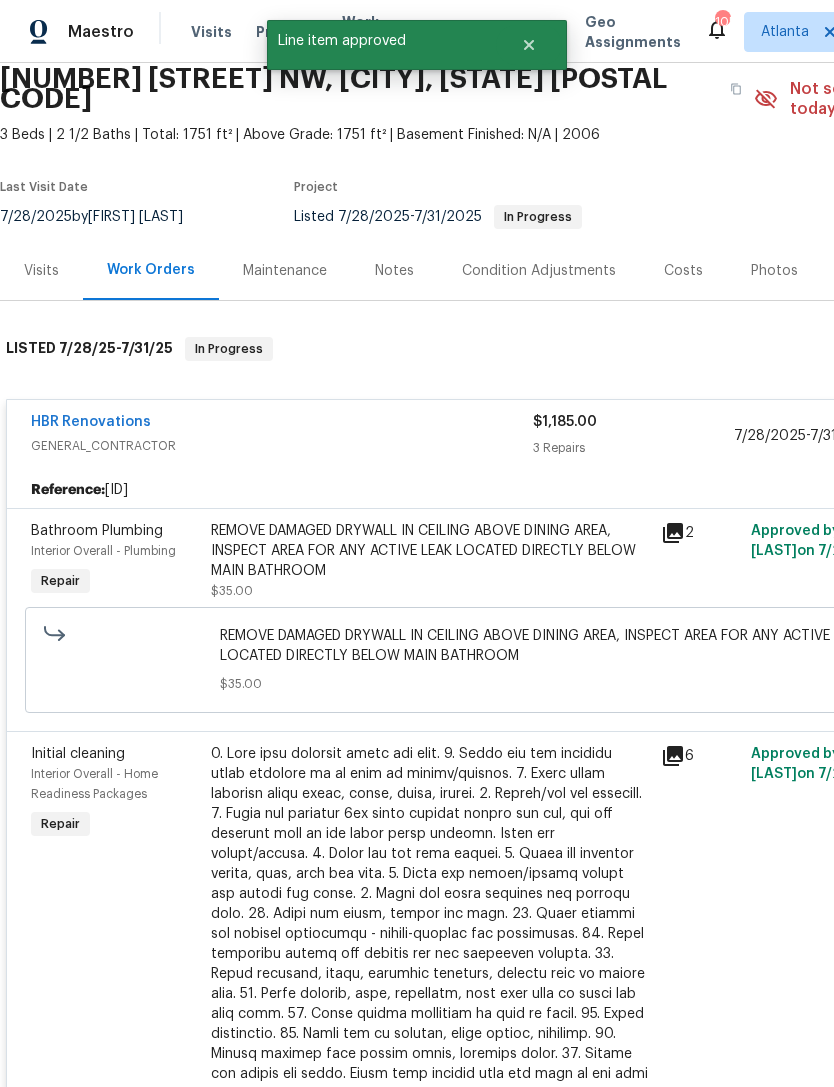 scroll, scrollTop: 81, scrollLeft: 0, axis: vertical 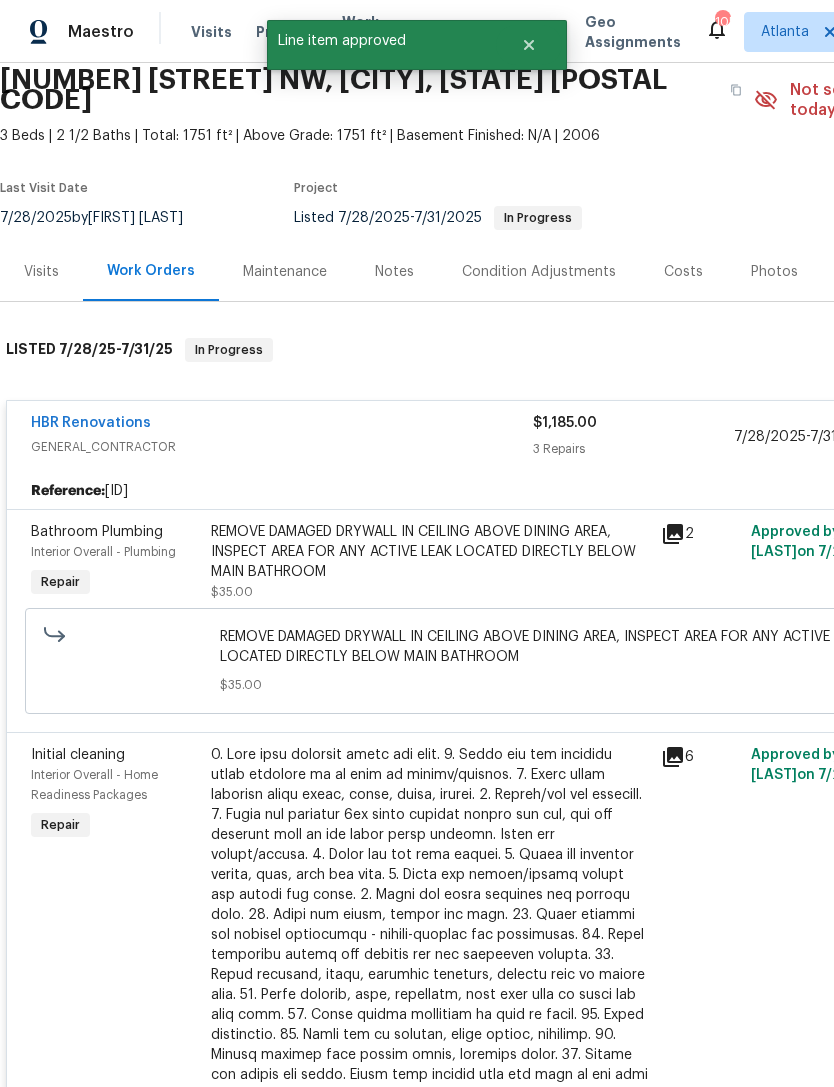 click on "Interior Overall - Plumbing" at bounding box center [115, 552] 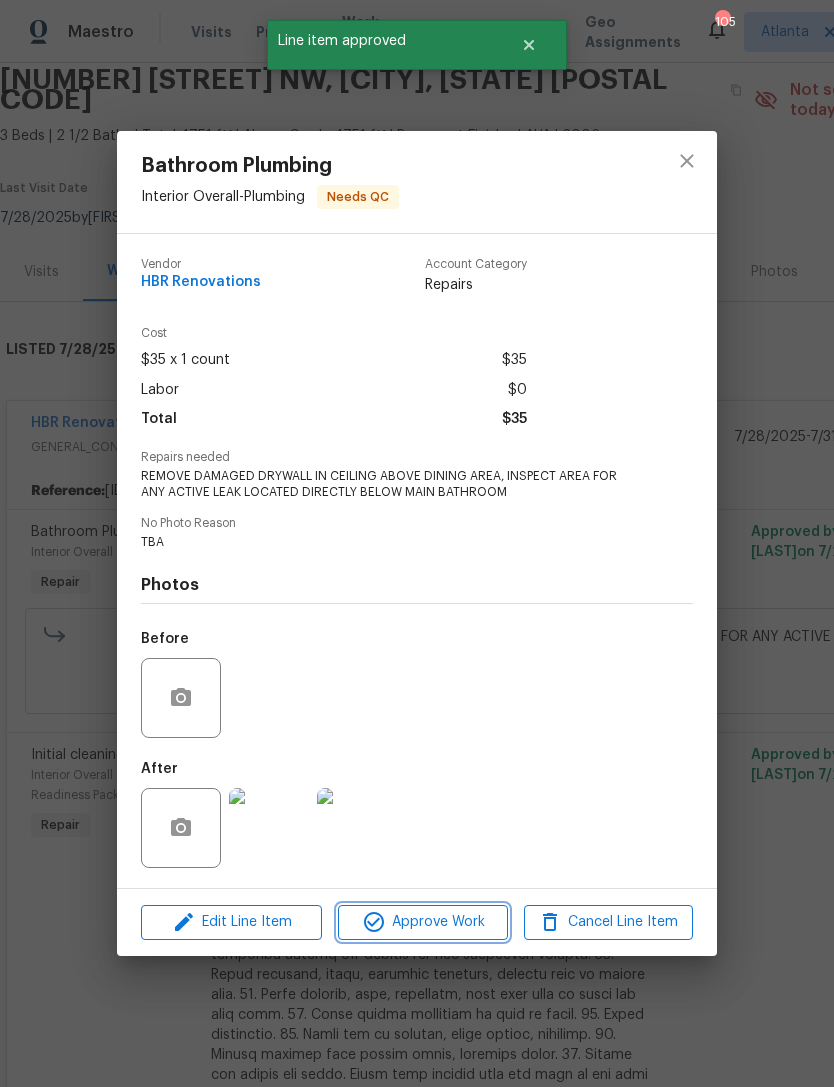 click on "Approve Work" at bounding box center (422, 922) 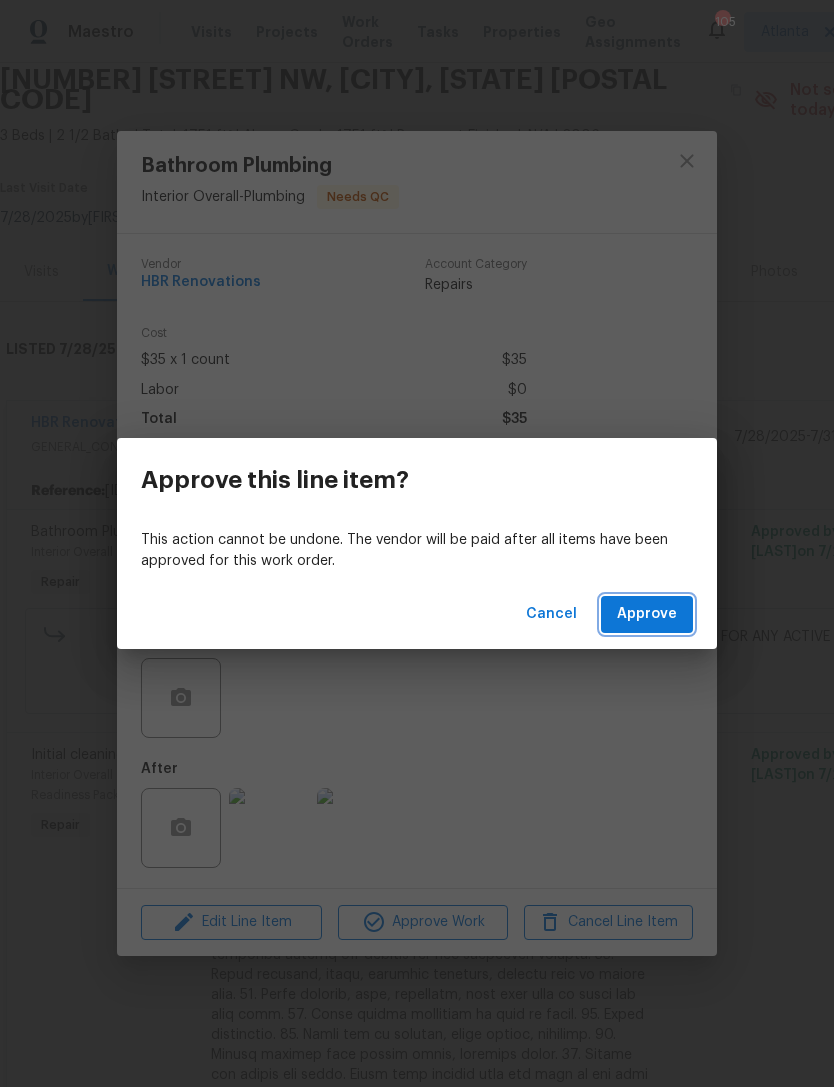click on "Approve" at bounding box center (647, 614) 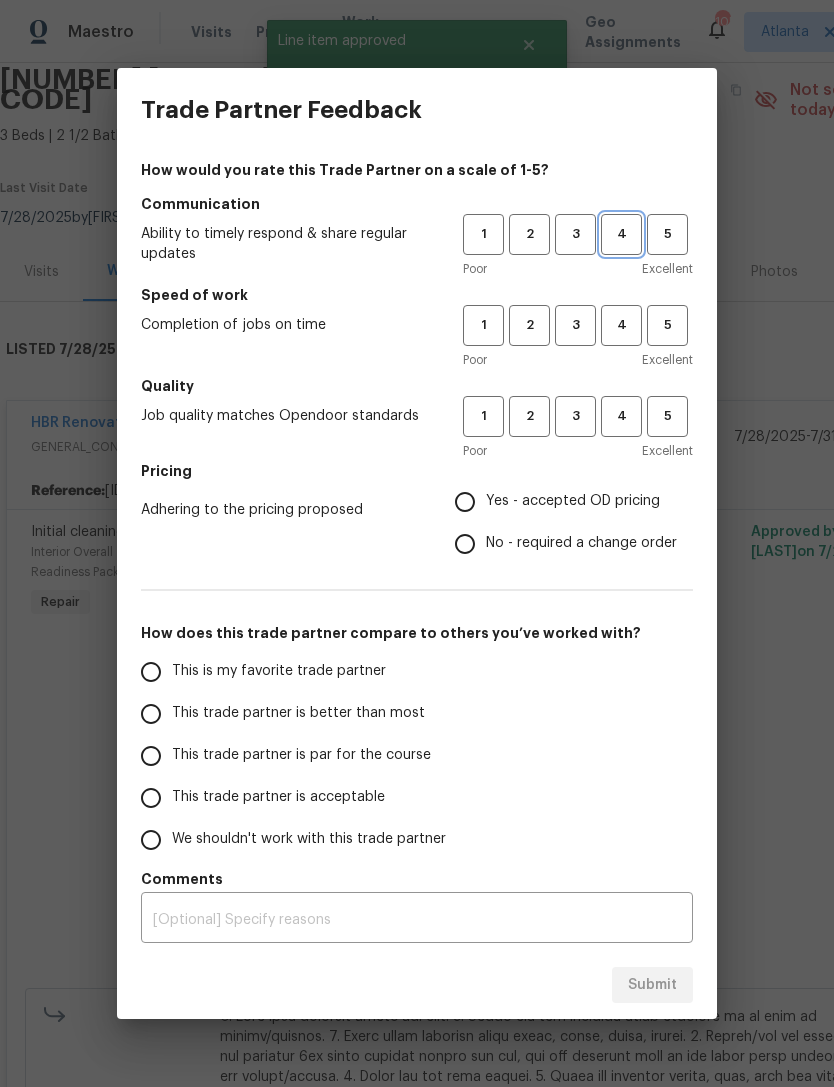 click on "4" at bounding box center (621, 234) 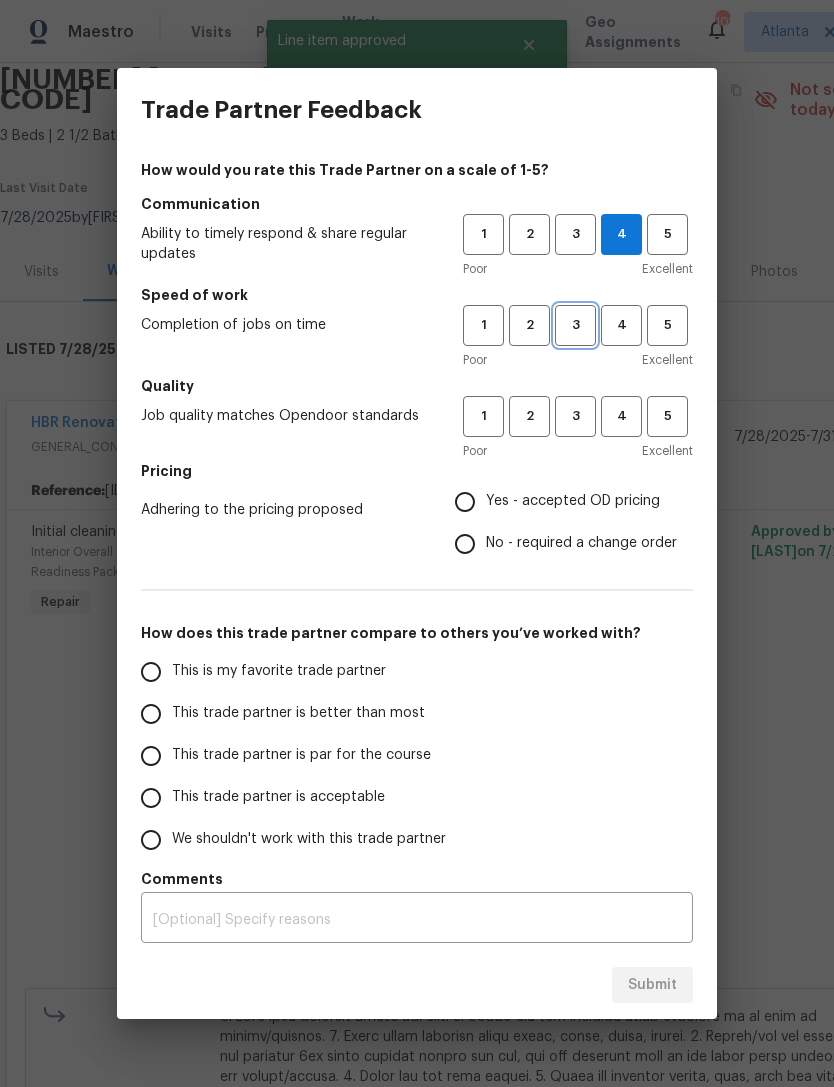 click on "3" at bounding box center [575, 325] 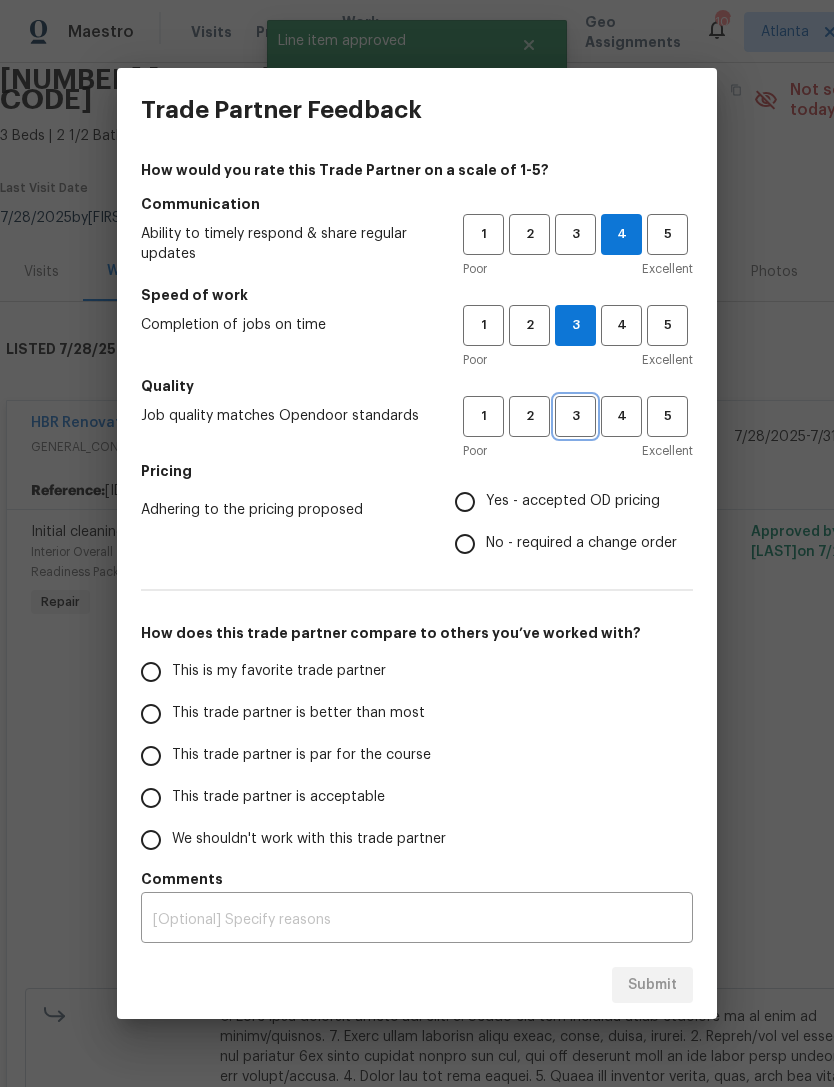 click on "3" at bounding box center (575, 416) 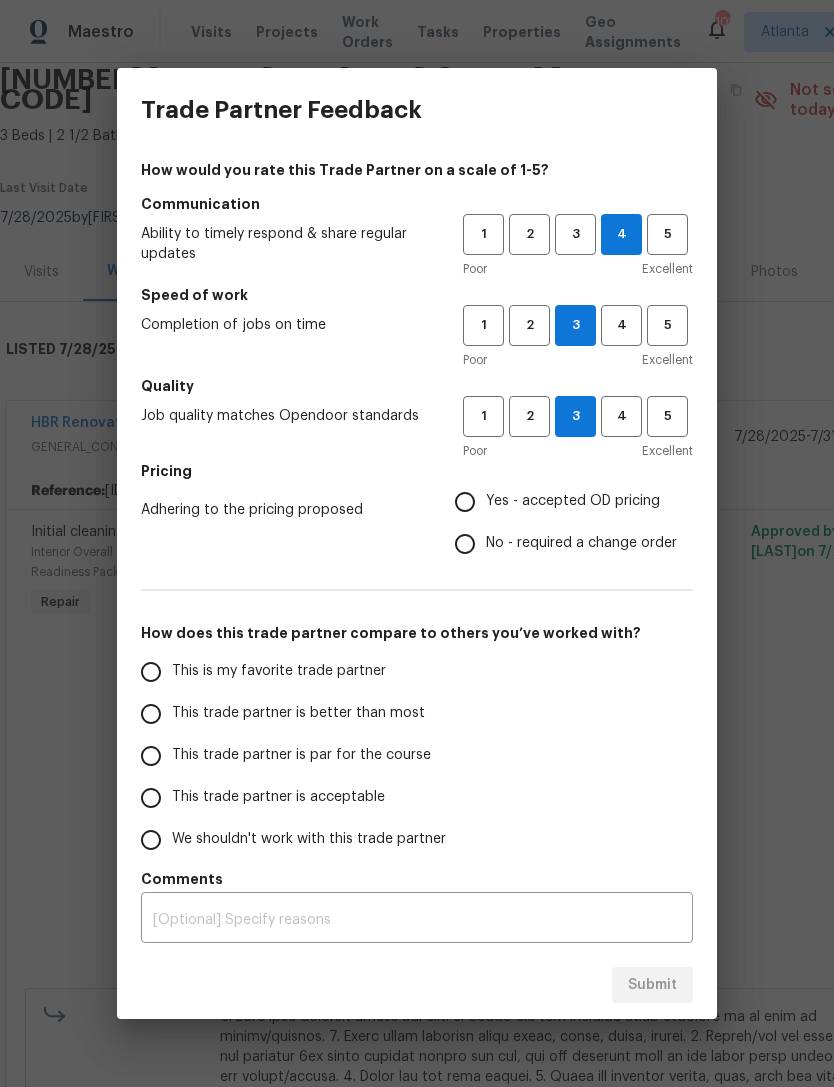 click on "Yes - accepted OD pricing" at bounding box center (465, 502) 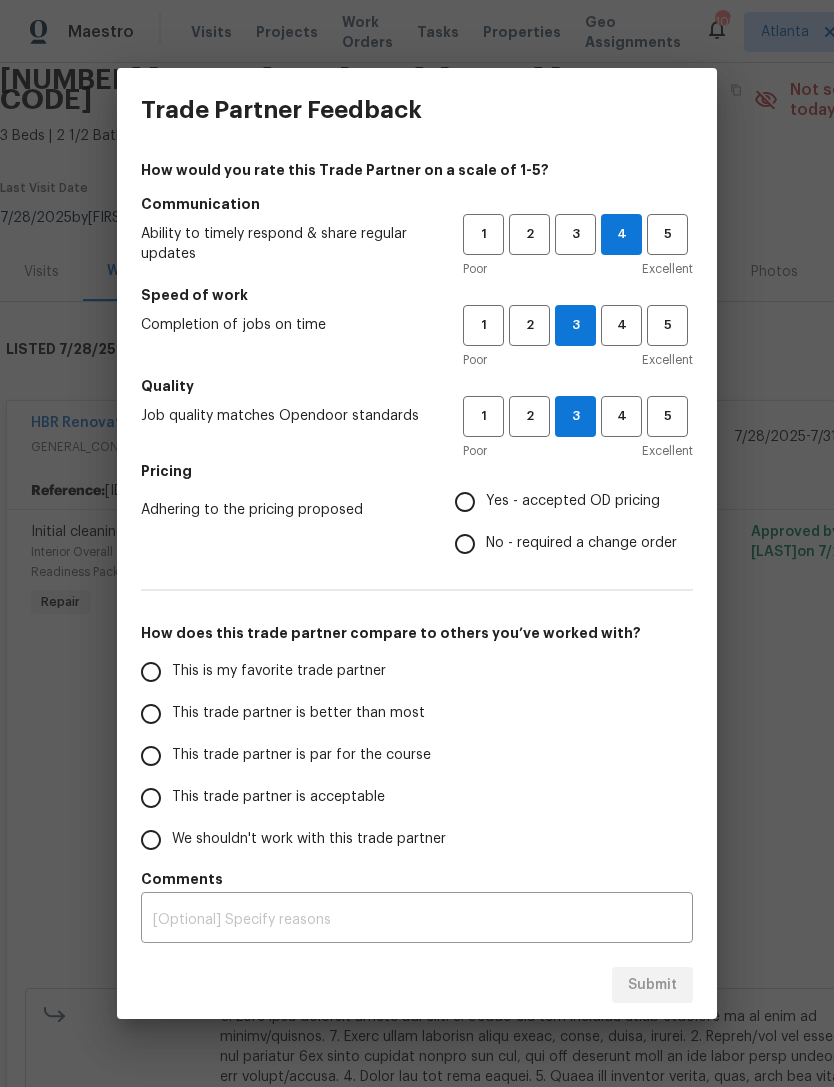 radio on "true" 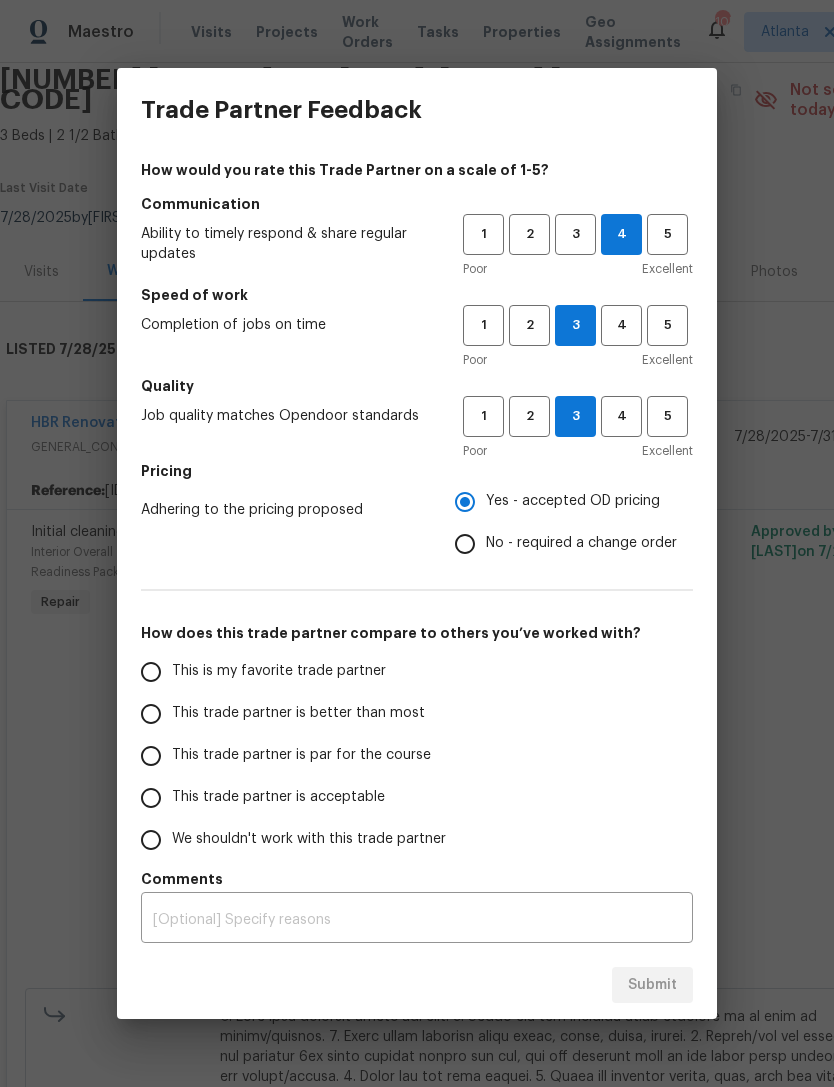click on "This trade partner is acceptable" at bounding box center [151, 798] 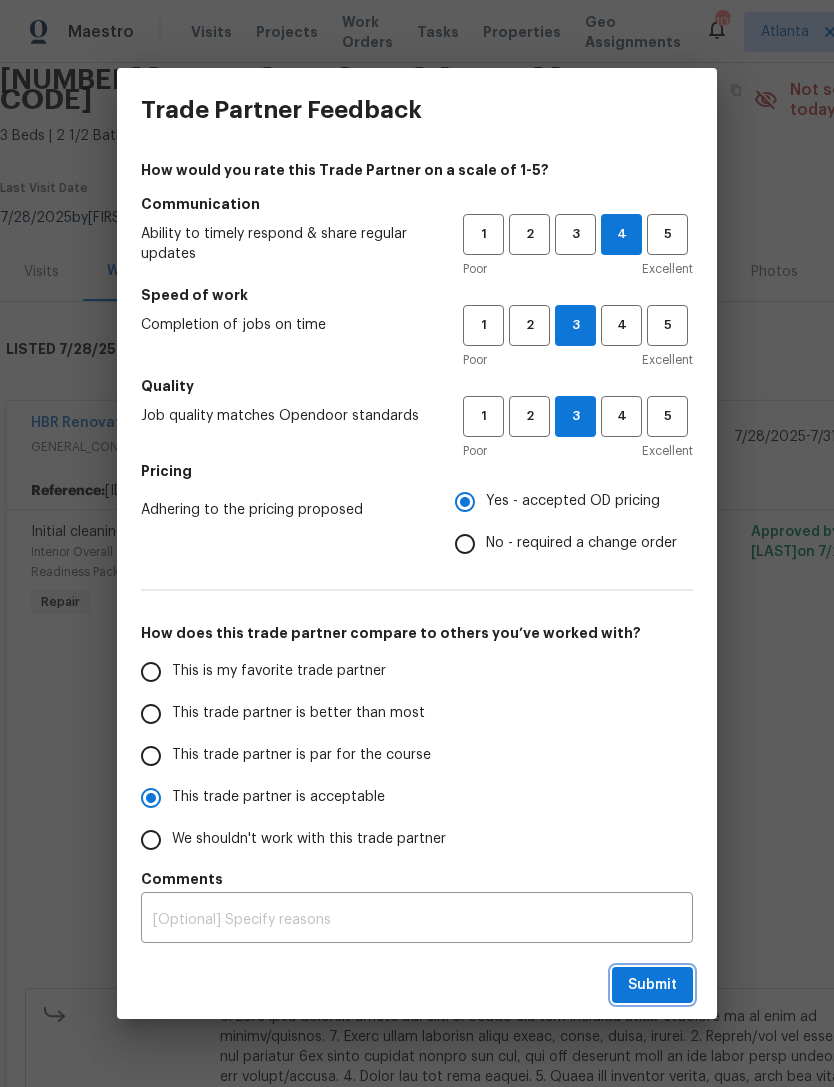 click on "Submit" at bounding box center (652, 985) 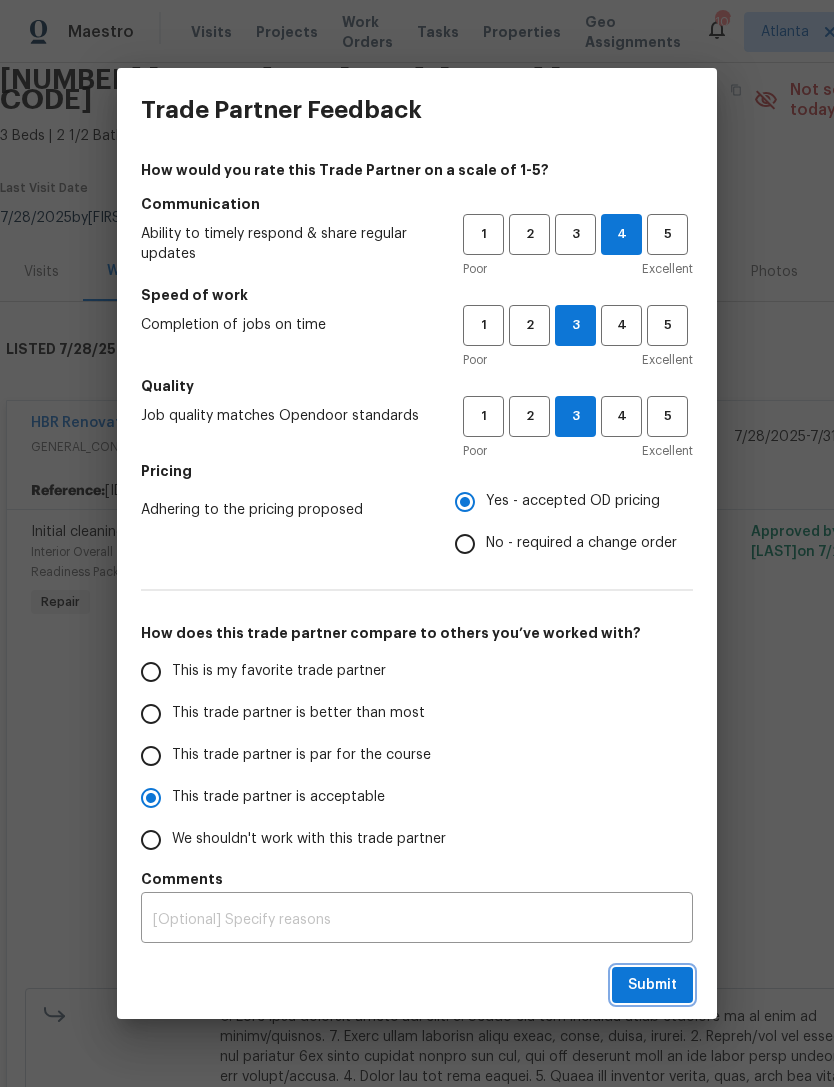 radio on "true" 